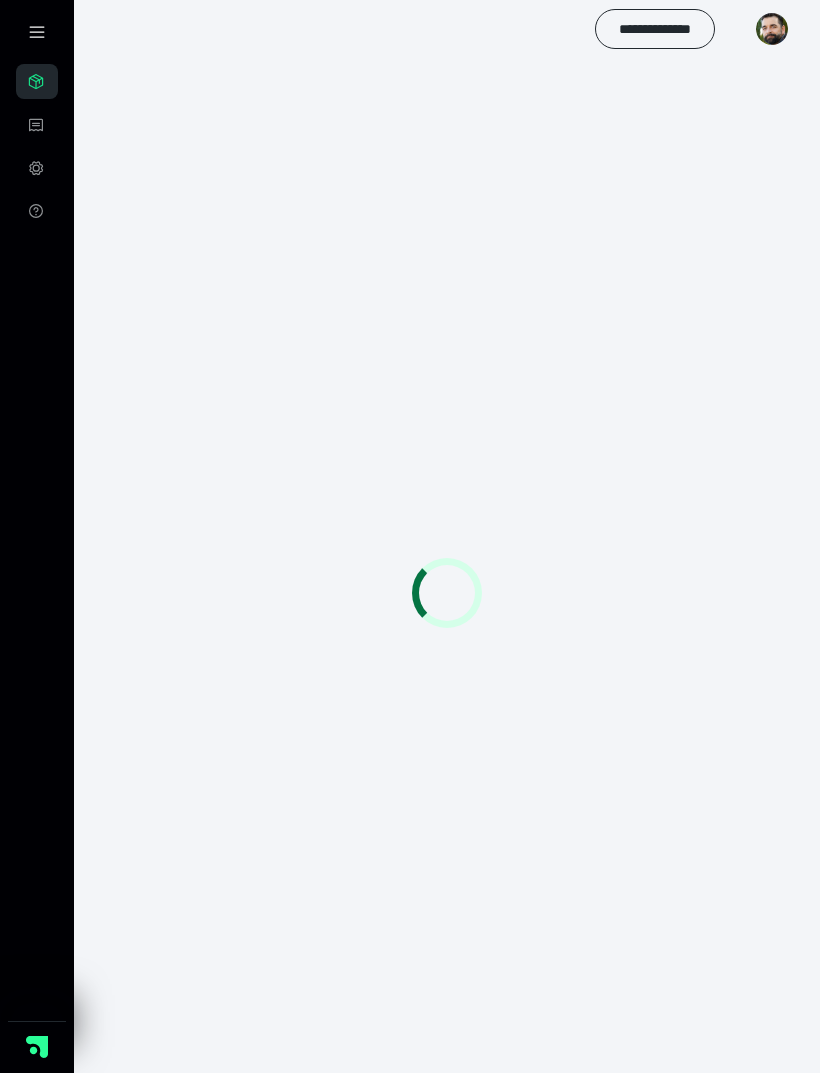 scroll, scrollTop: 0, scrollLeft: 0, axis: both 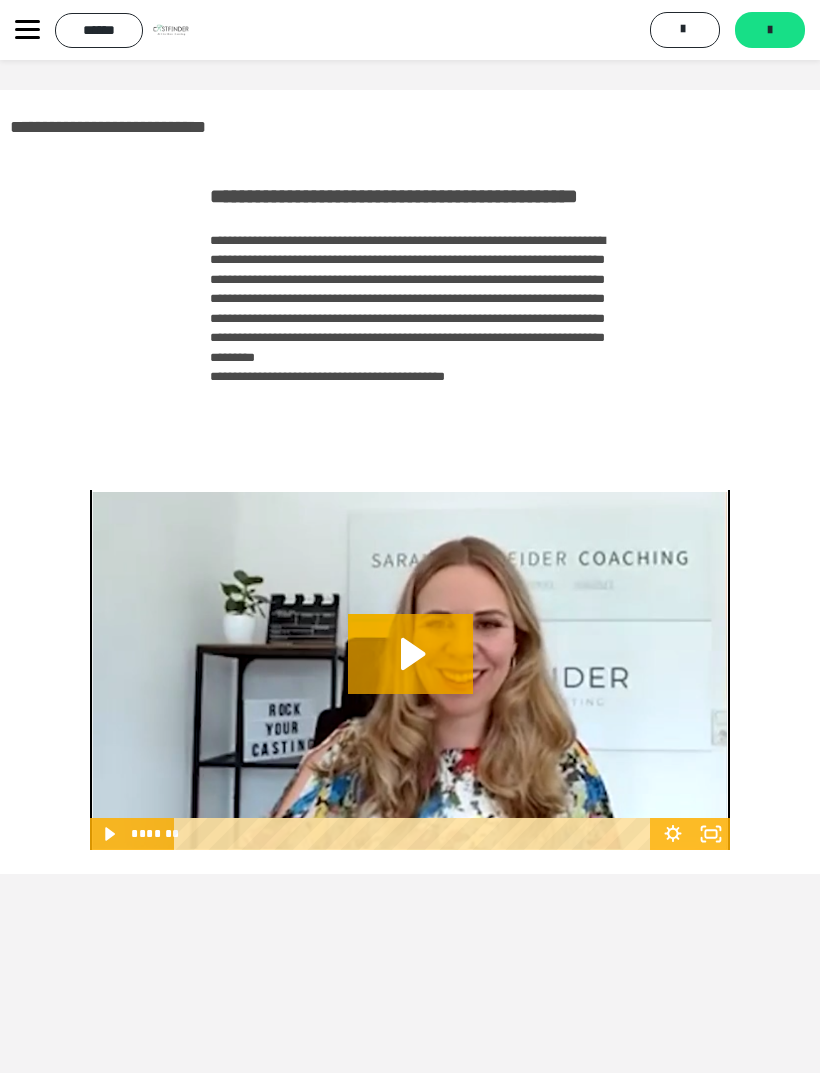 click 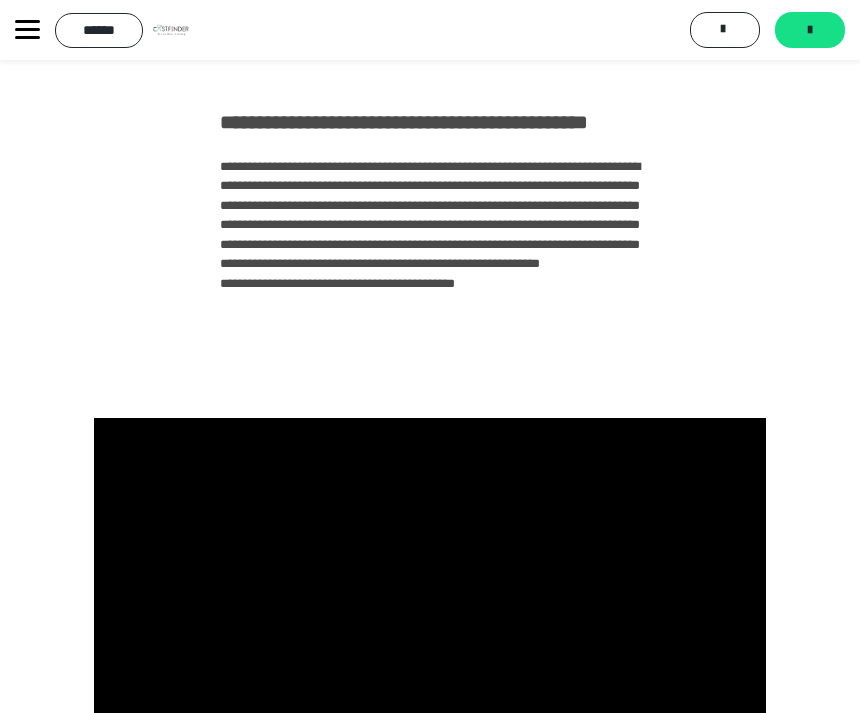 scroll, scrollTop: 148, scrollLeft: 0, axis: vertical 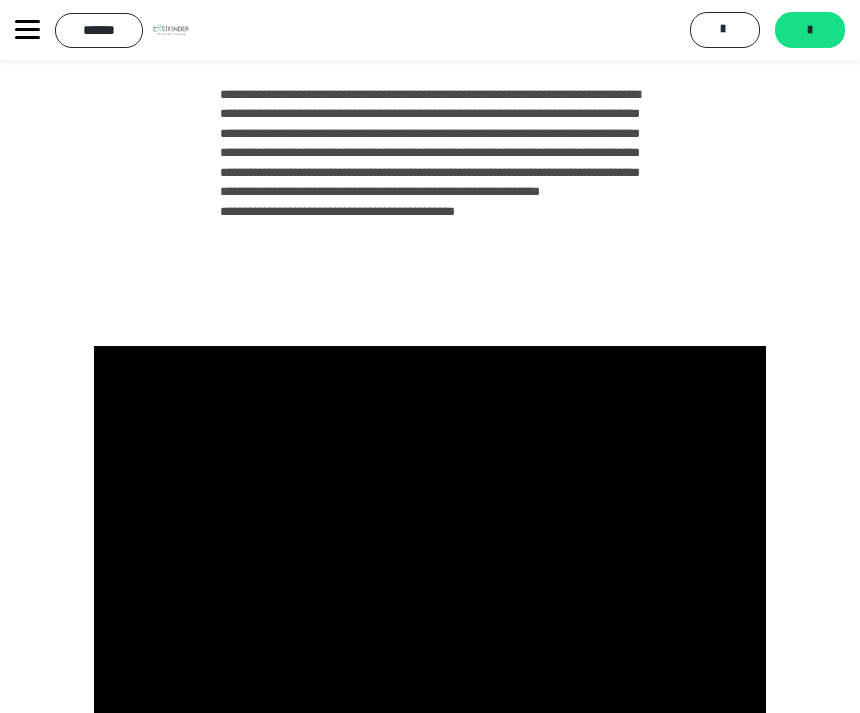 click at bounding box center [430, 535] 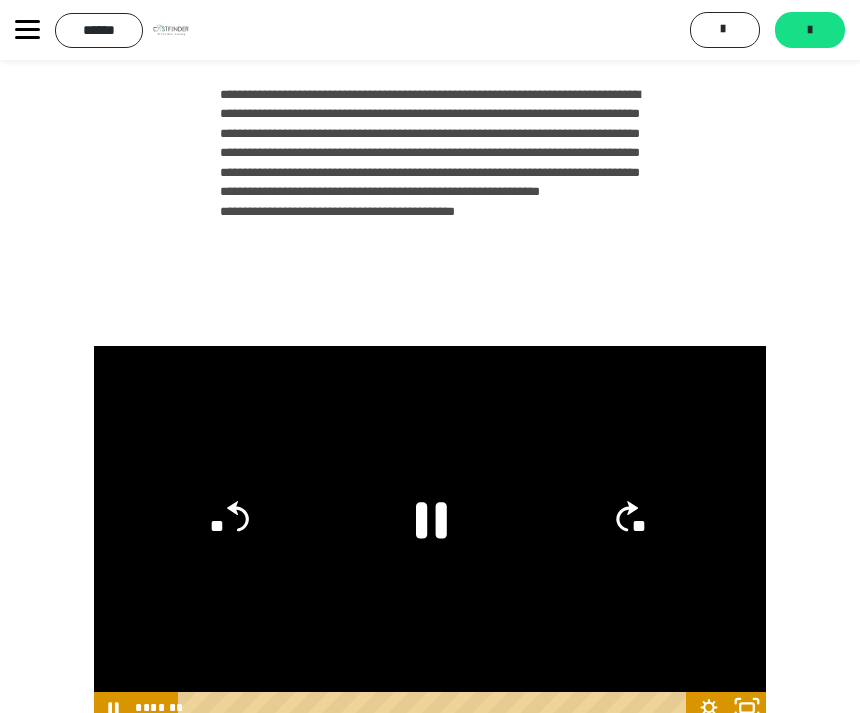 click 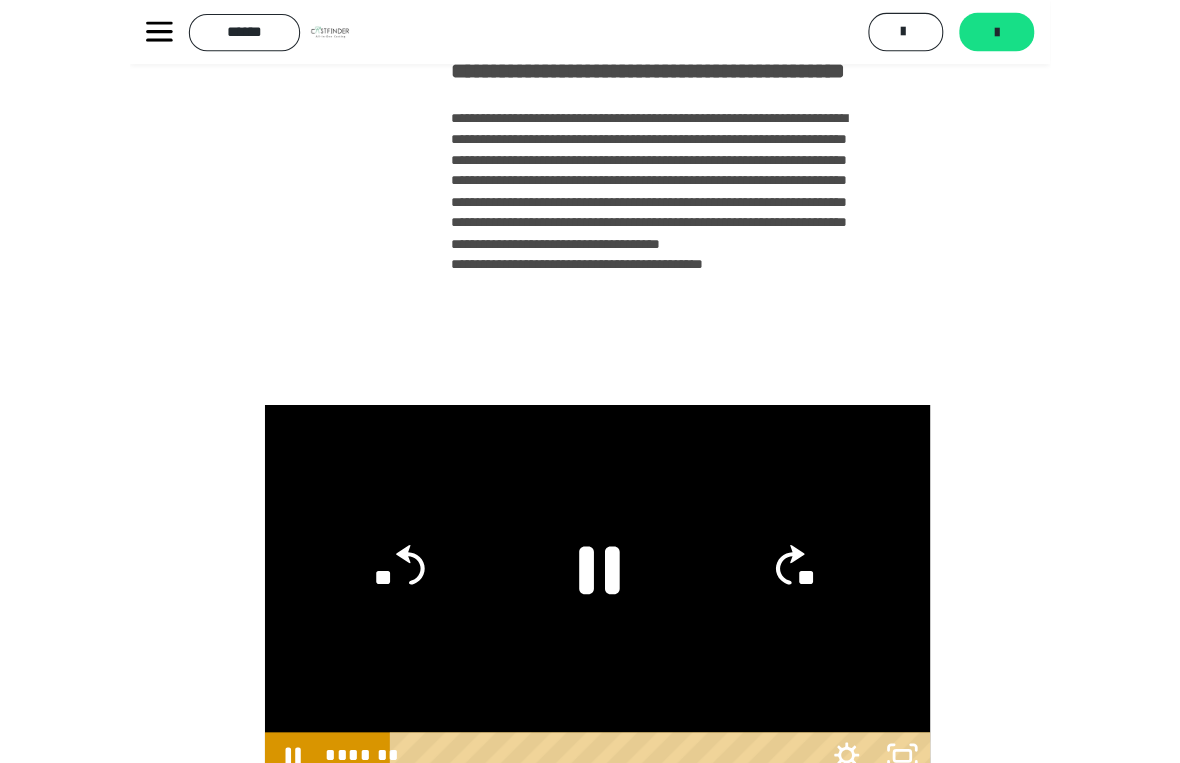 scroll, scrollTop: 24, scrollLeft: 0, axis: vertical 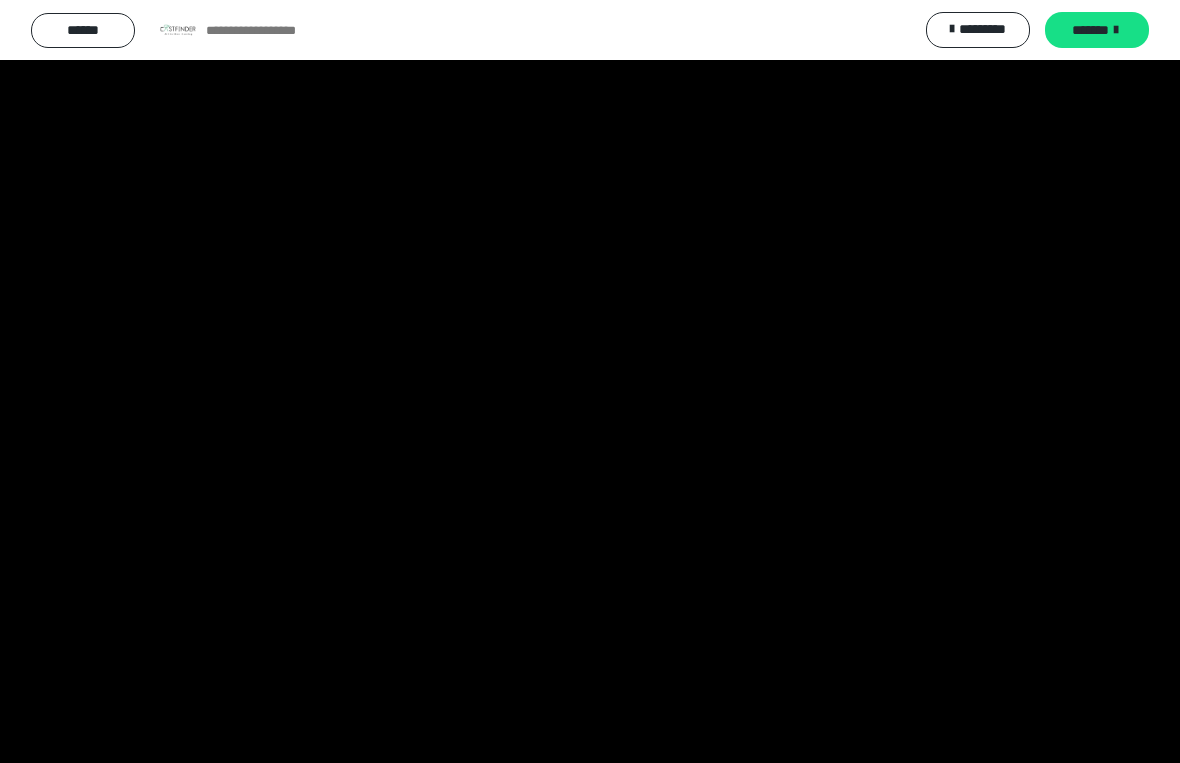 click at bounding box center [590, 381] 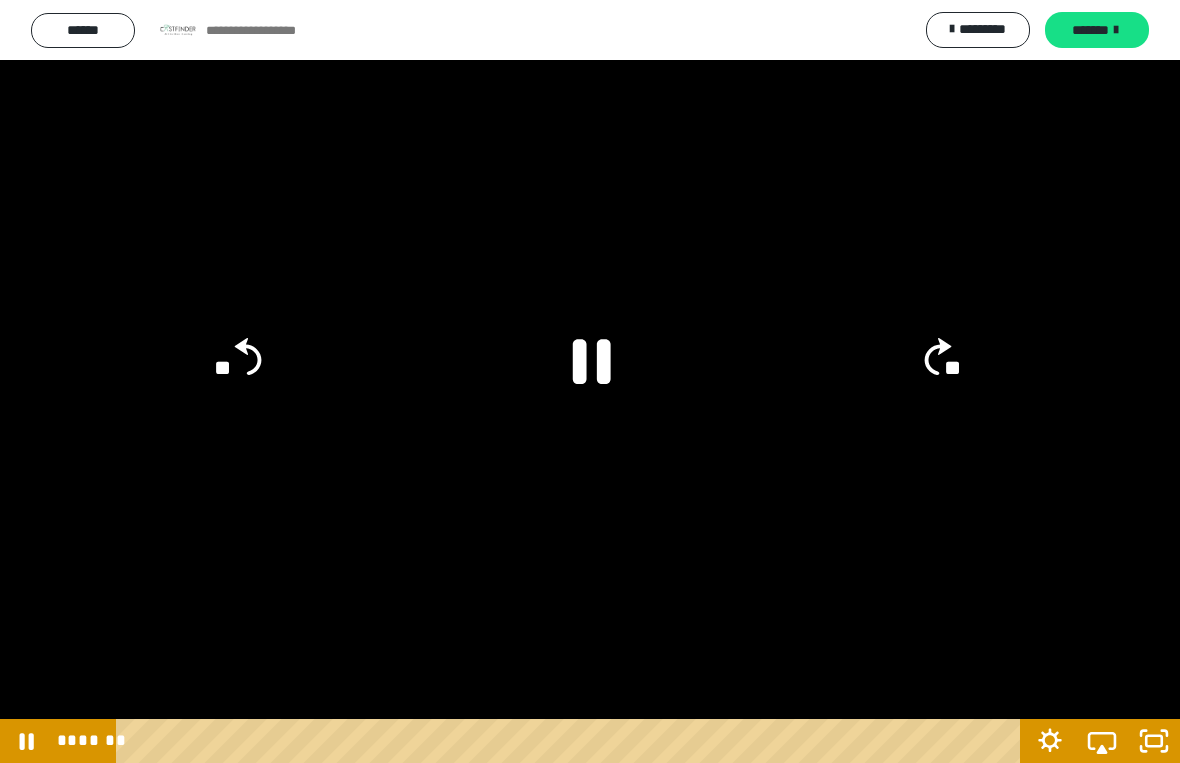 click 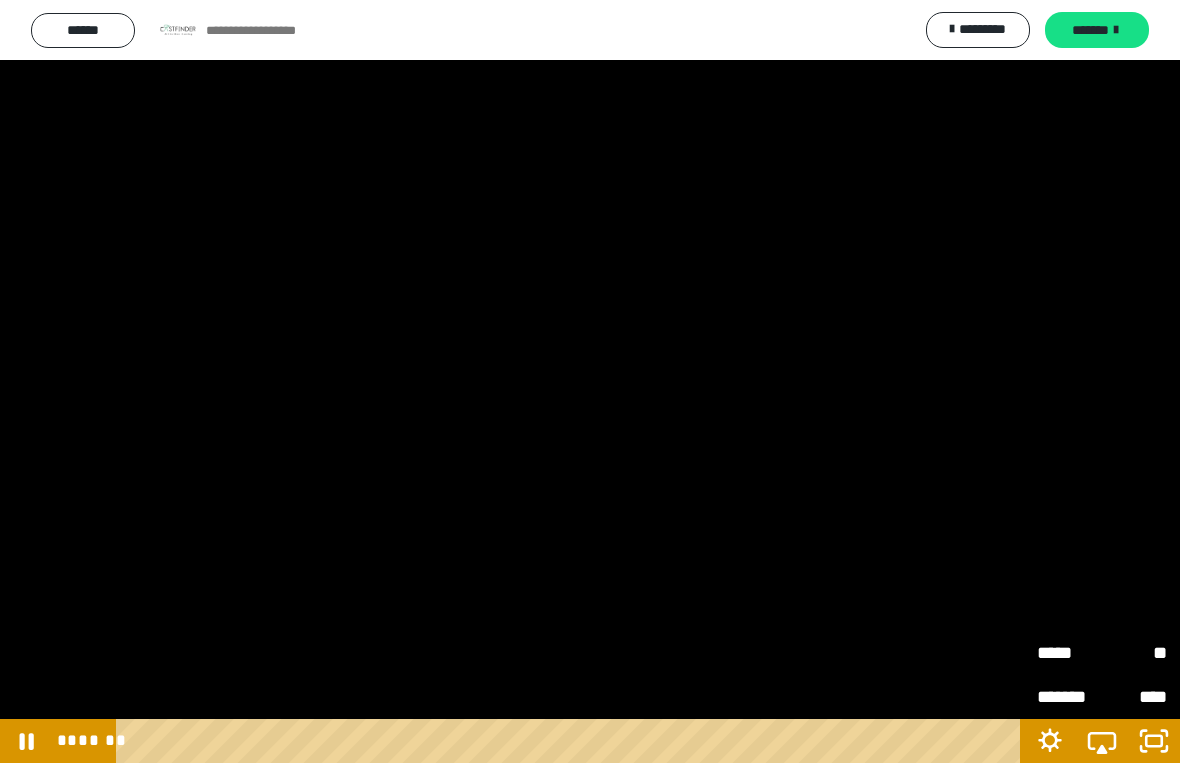 click on "**" at bounding box center (1134, 653) 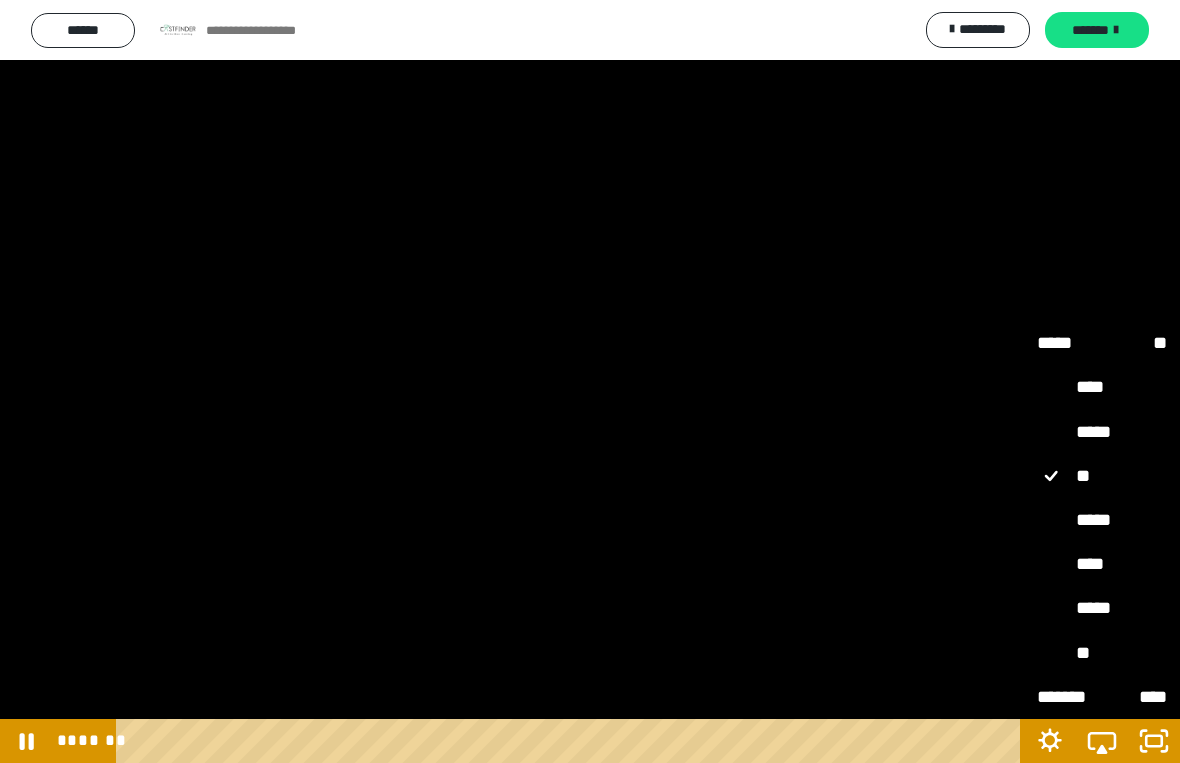 click on "**" at bounding box center (1102, 653) 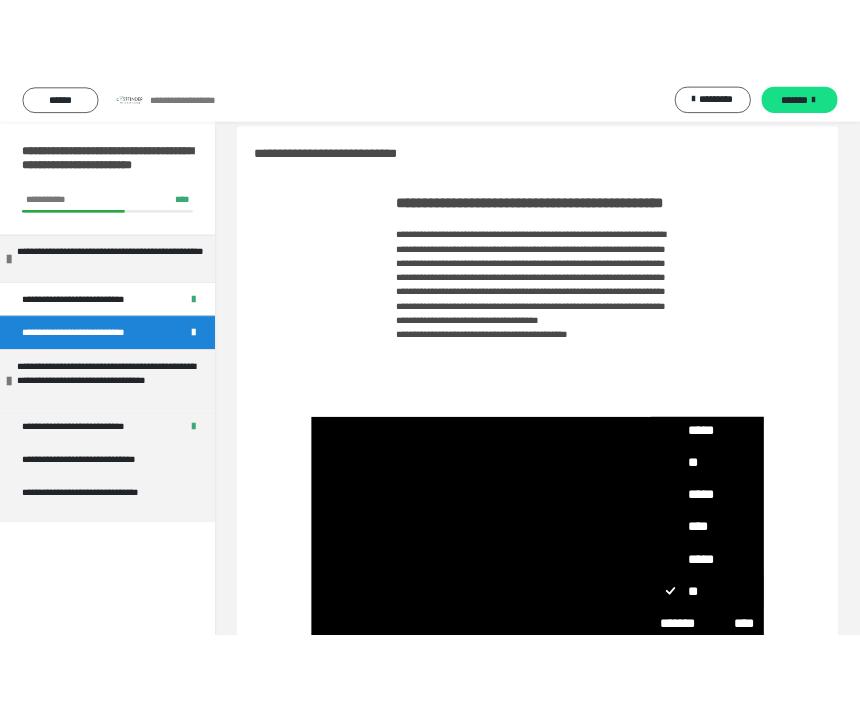 scroll, scrollTop: 138, scrollLeft: 0, axis: vertical 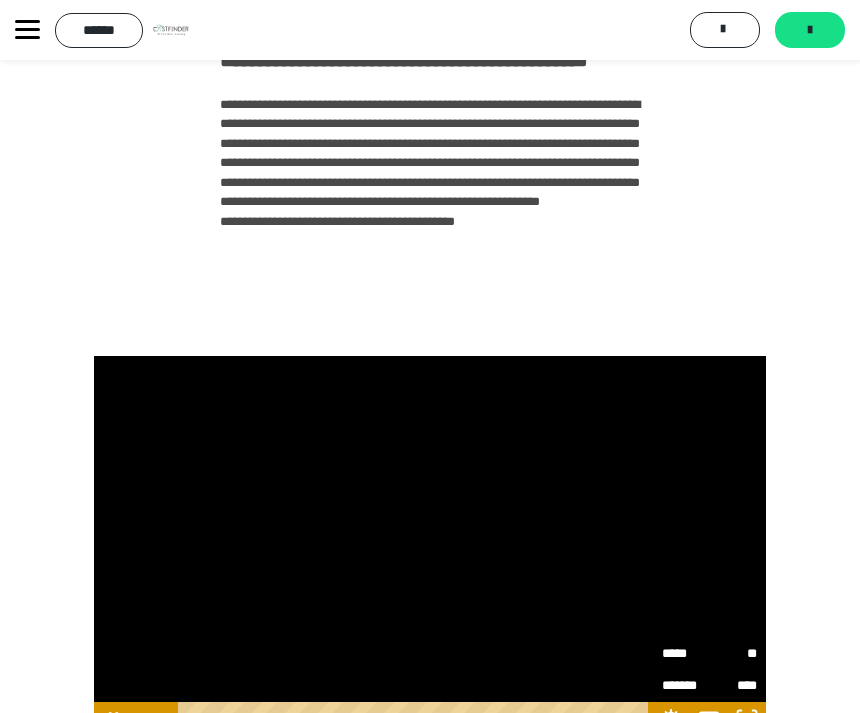 click at bounding box center [430, 545] 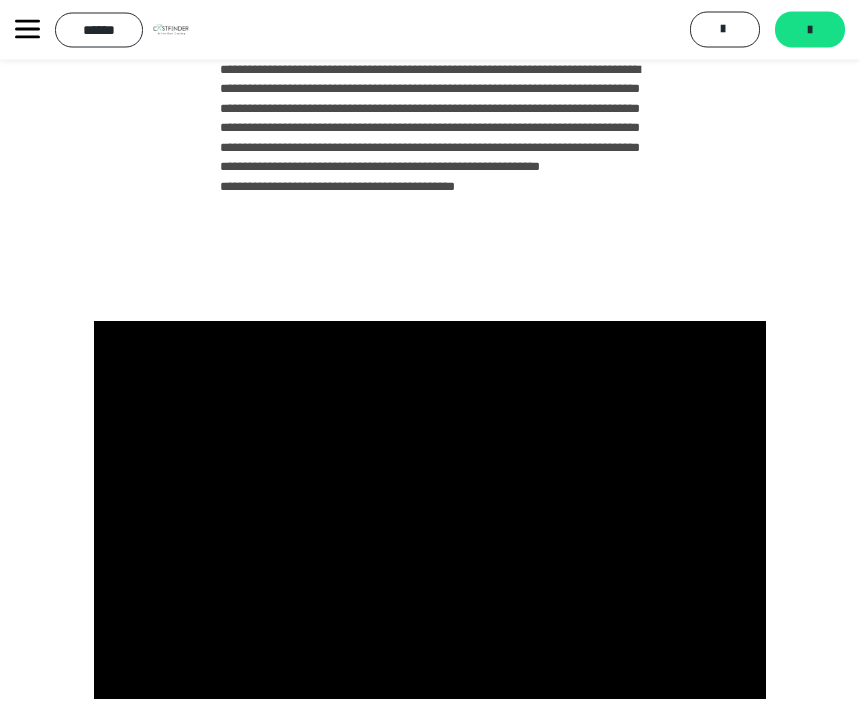 scroll, scrollTop: 172, scrollLeft: 0, axis: vertical 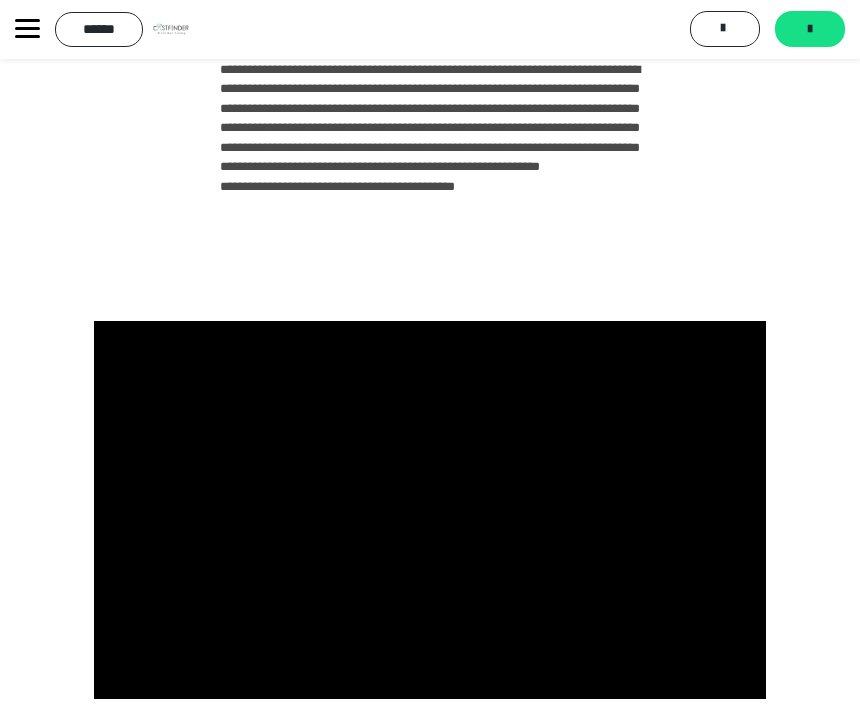 click at bounding box center (430, 511) 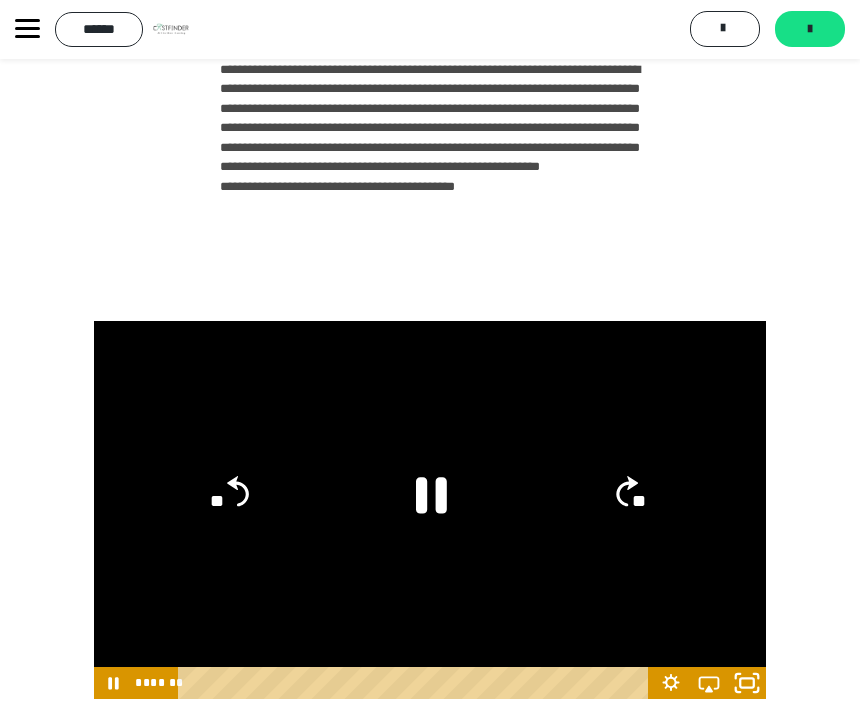 click 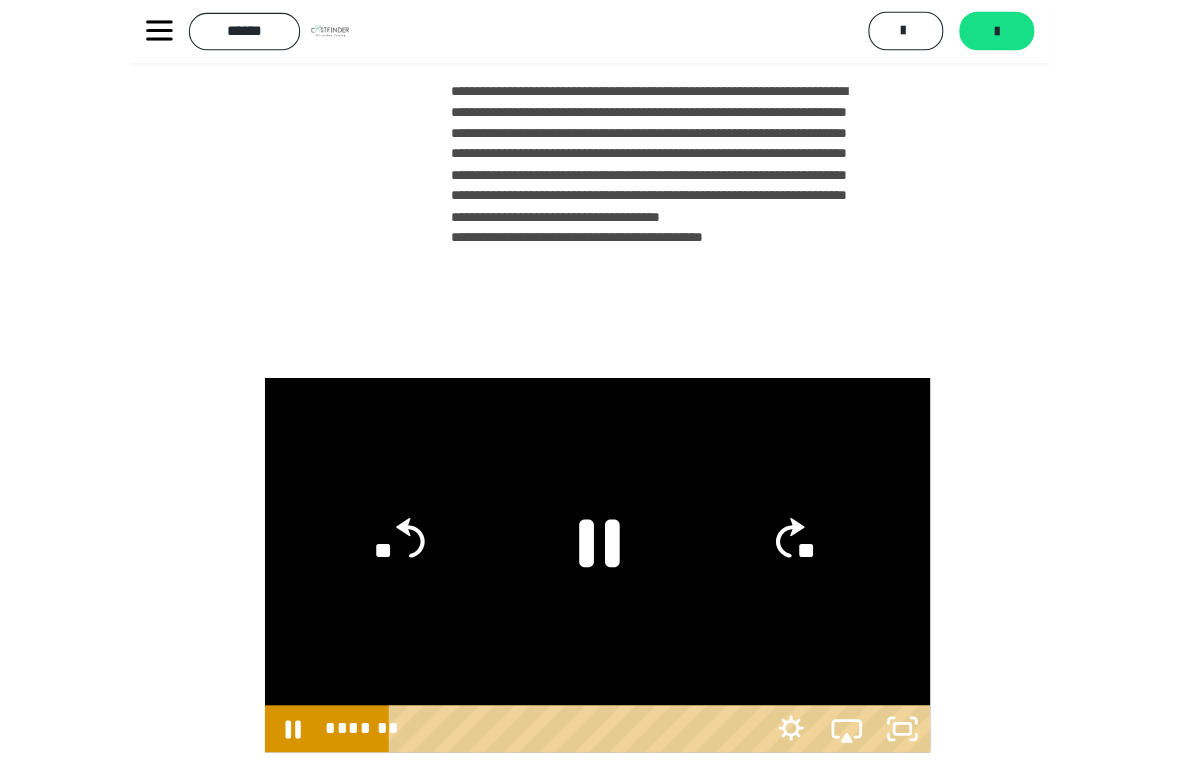 scroll, scrollTop: 24, scrollLeft: 0, axis: vertical 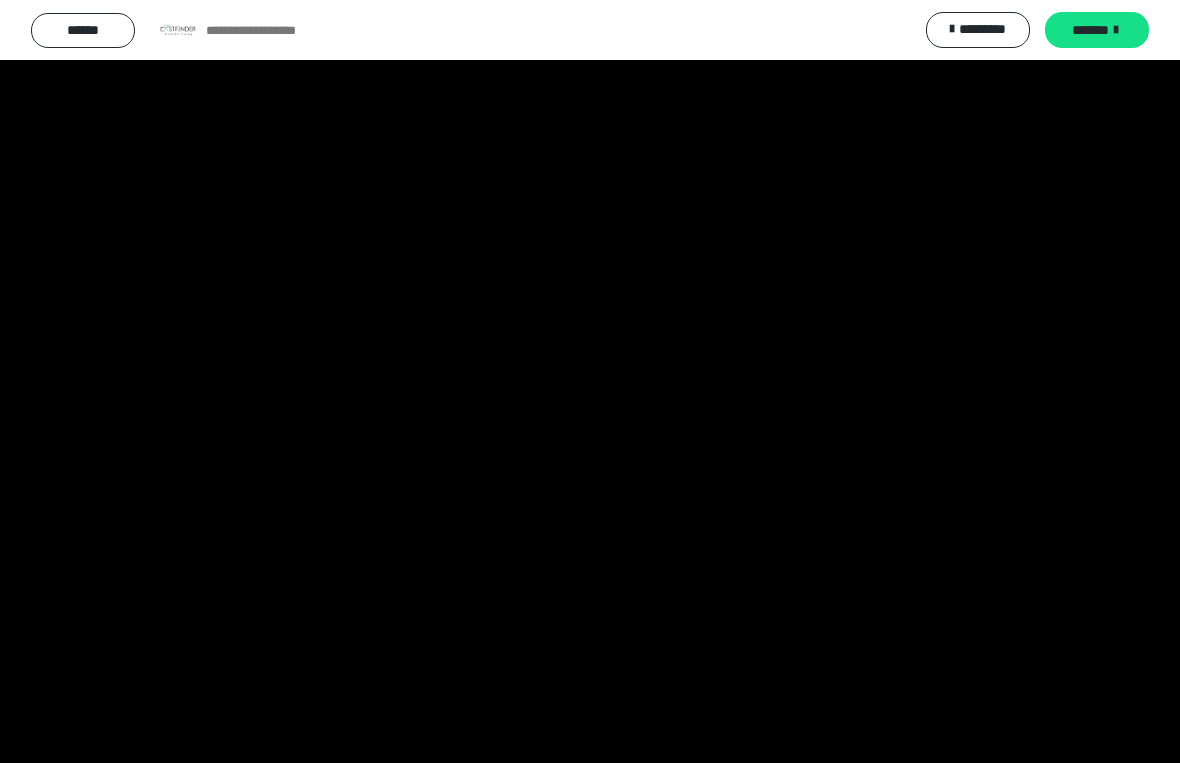 click at bounding box center [590, 381] 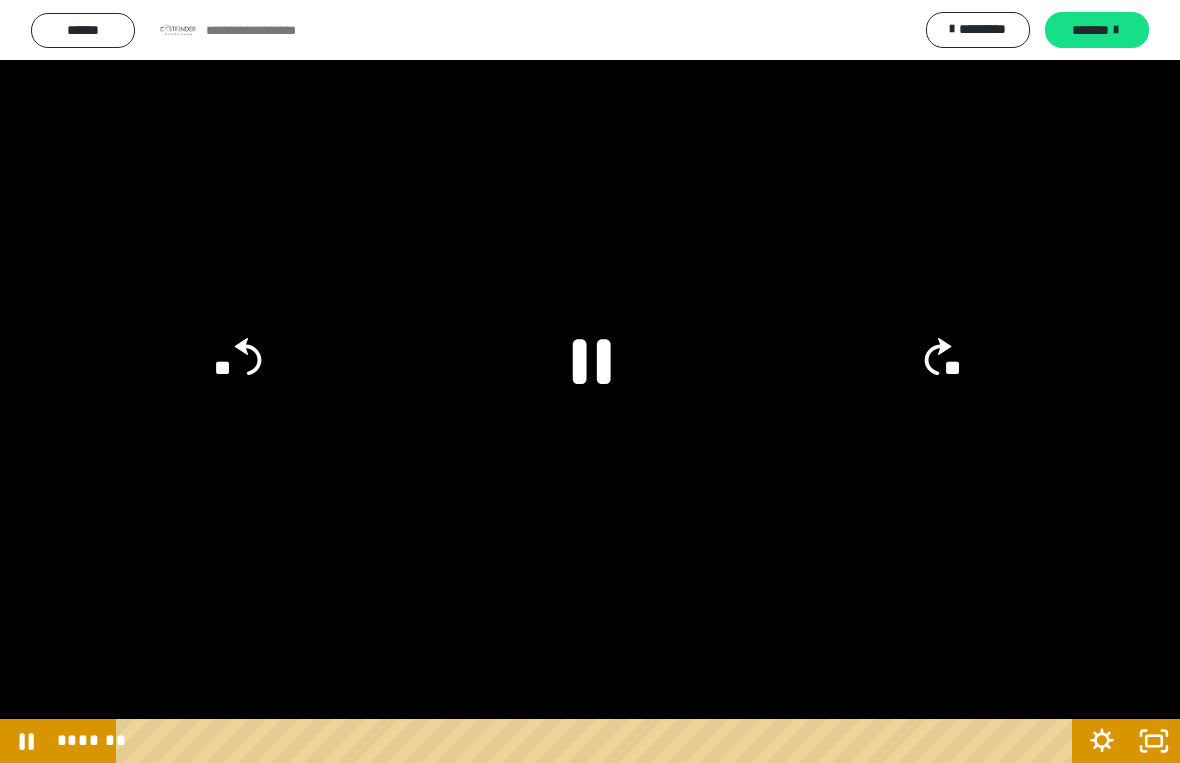 click on "**" 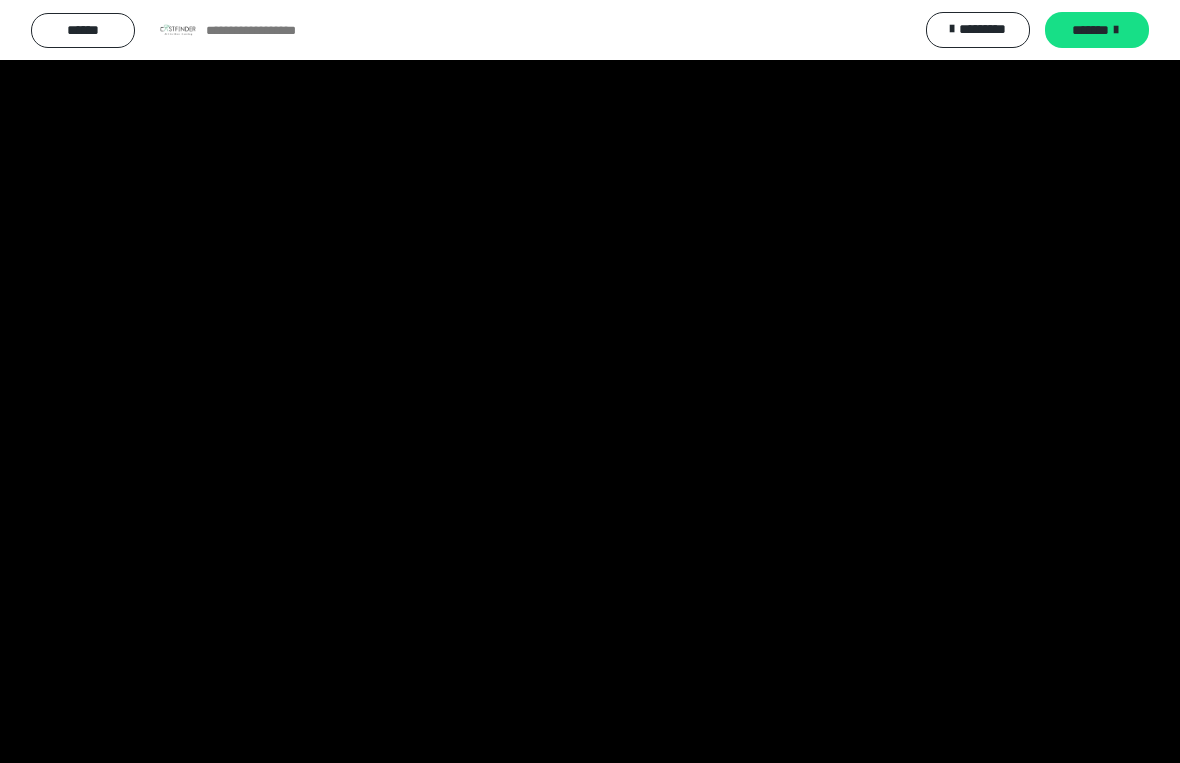 click on "**" 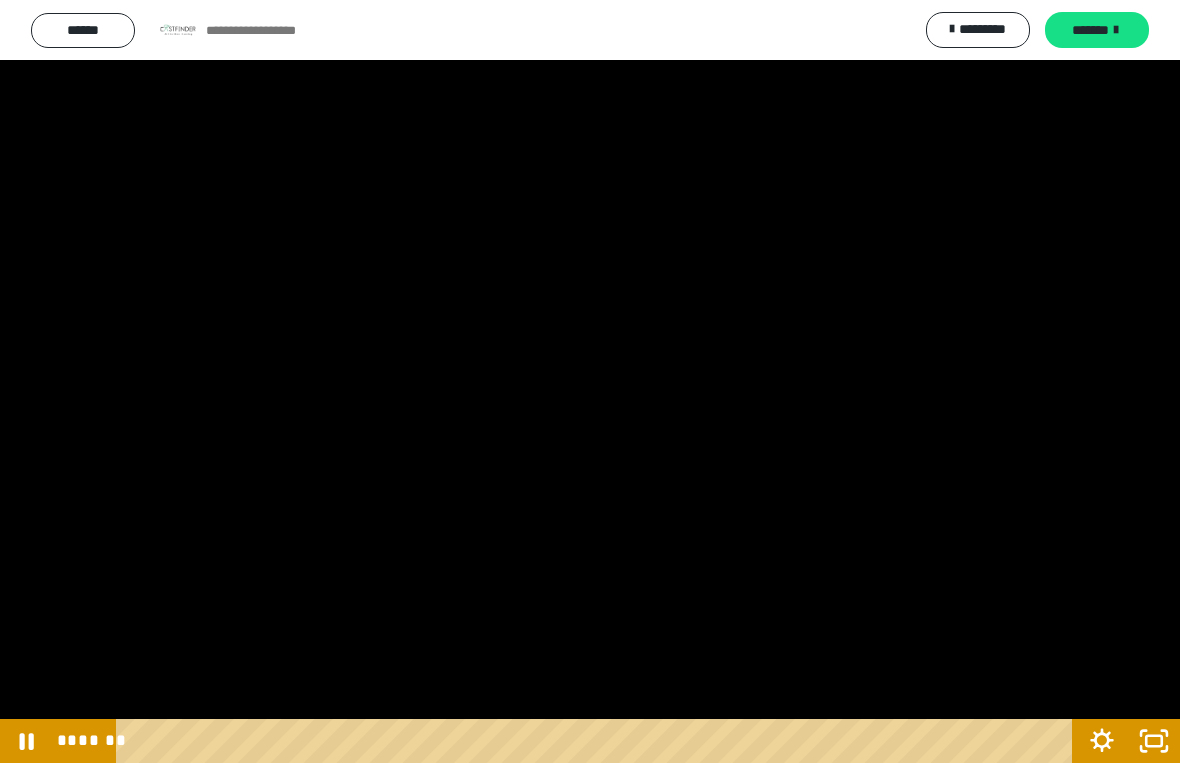 click at bounding box center (590, 381) 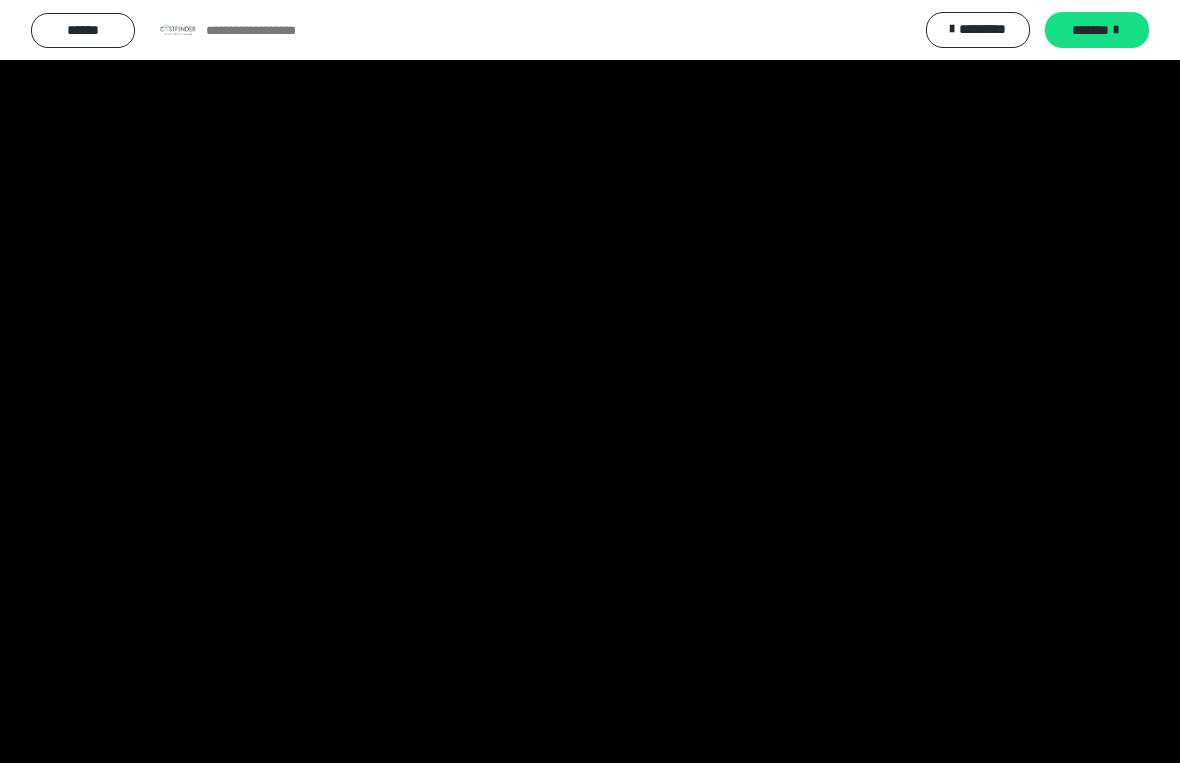 click at bounding box center (590, 381) 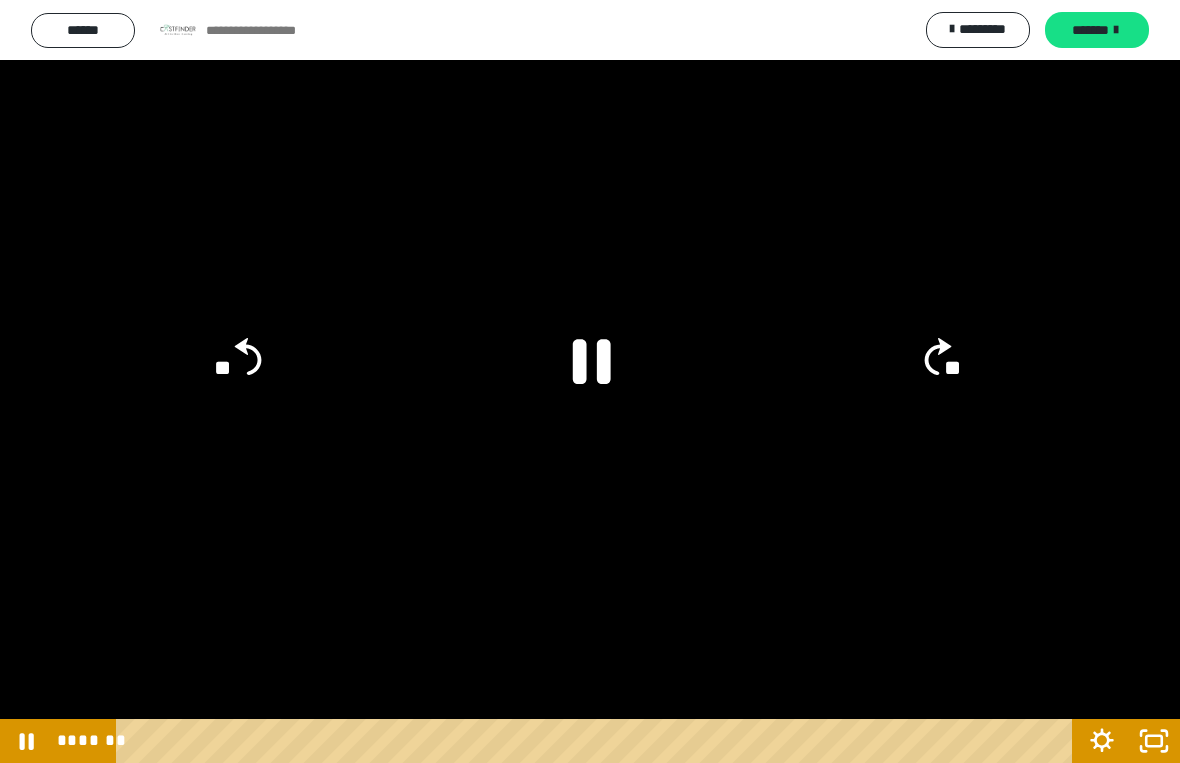 click on "**" 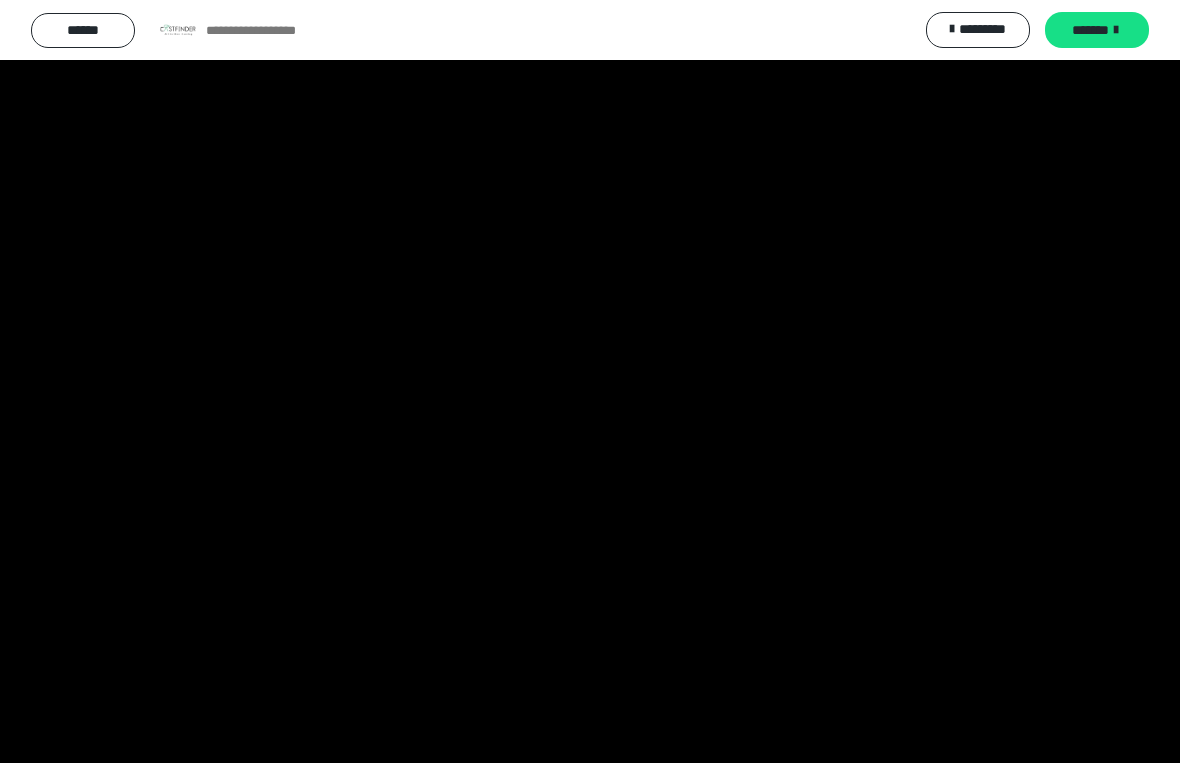 click at bounding box center [590, 381] 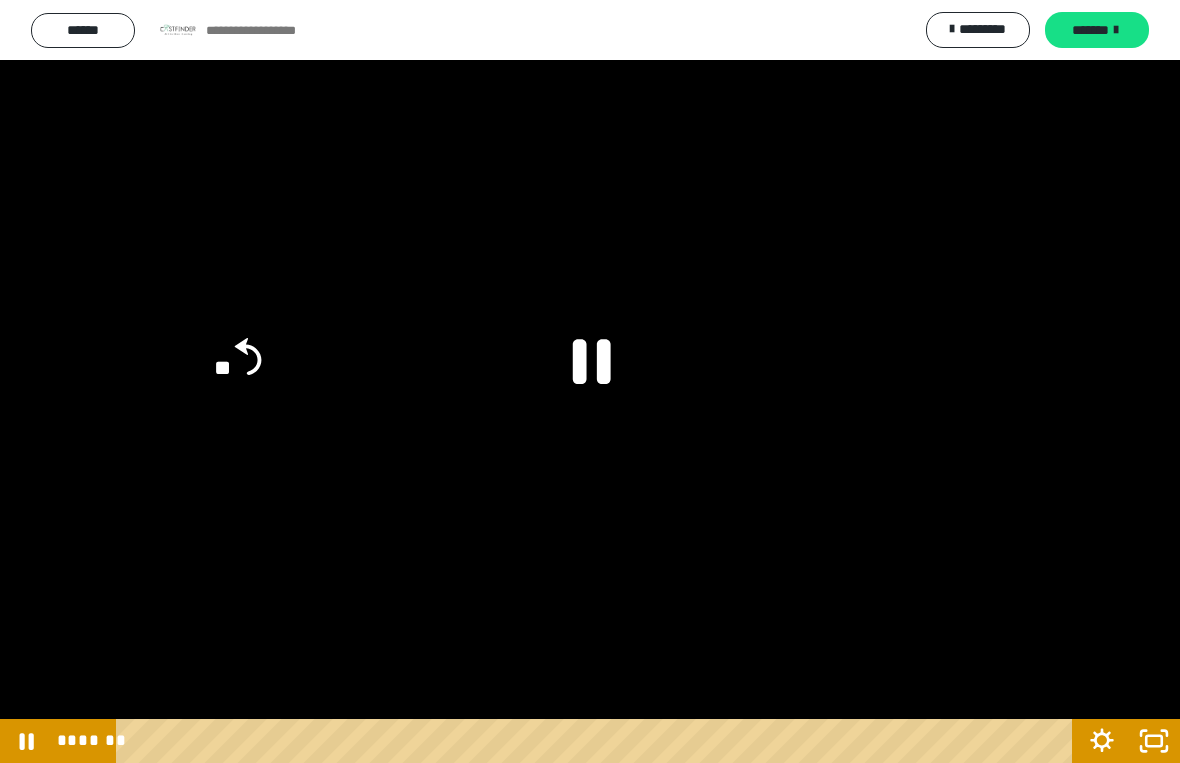click on "**" 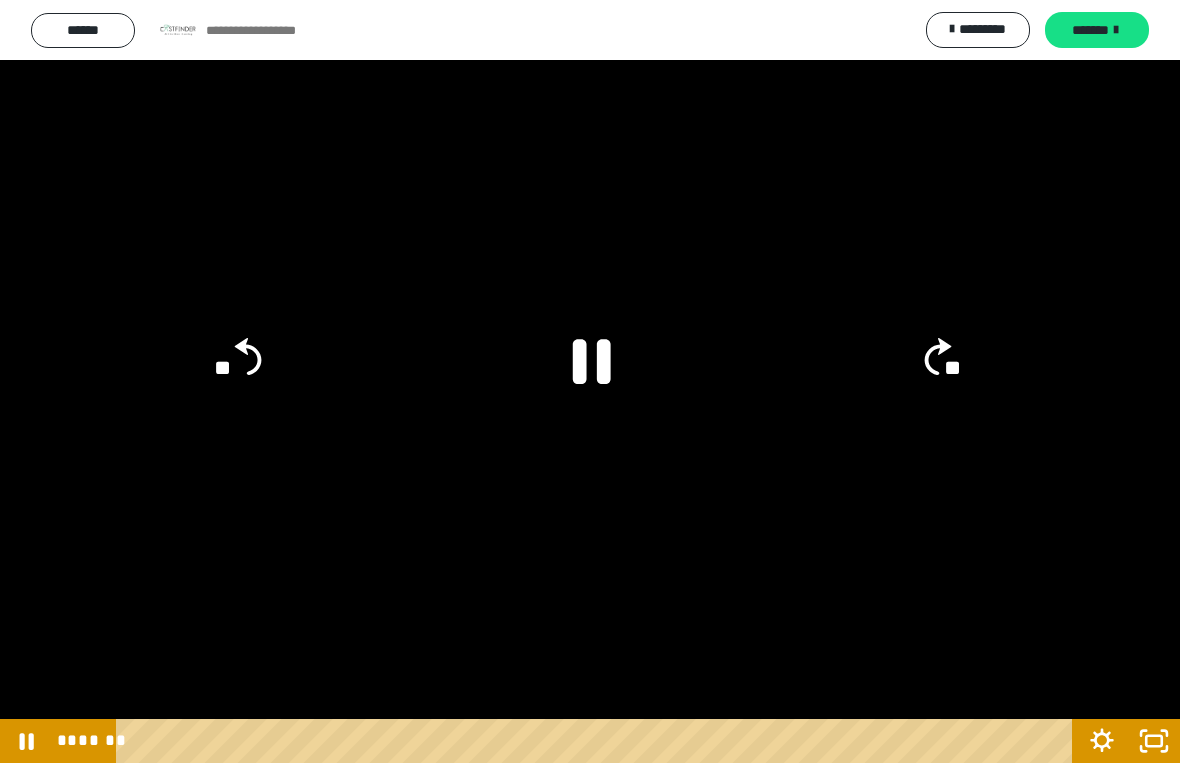 click on "**" 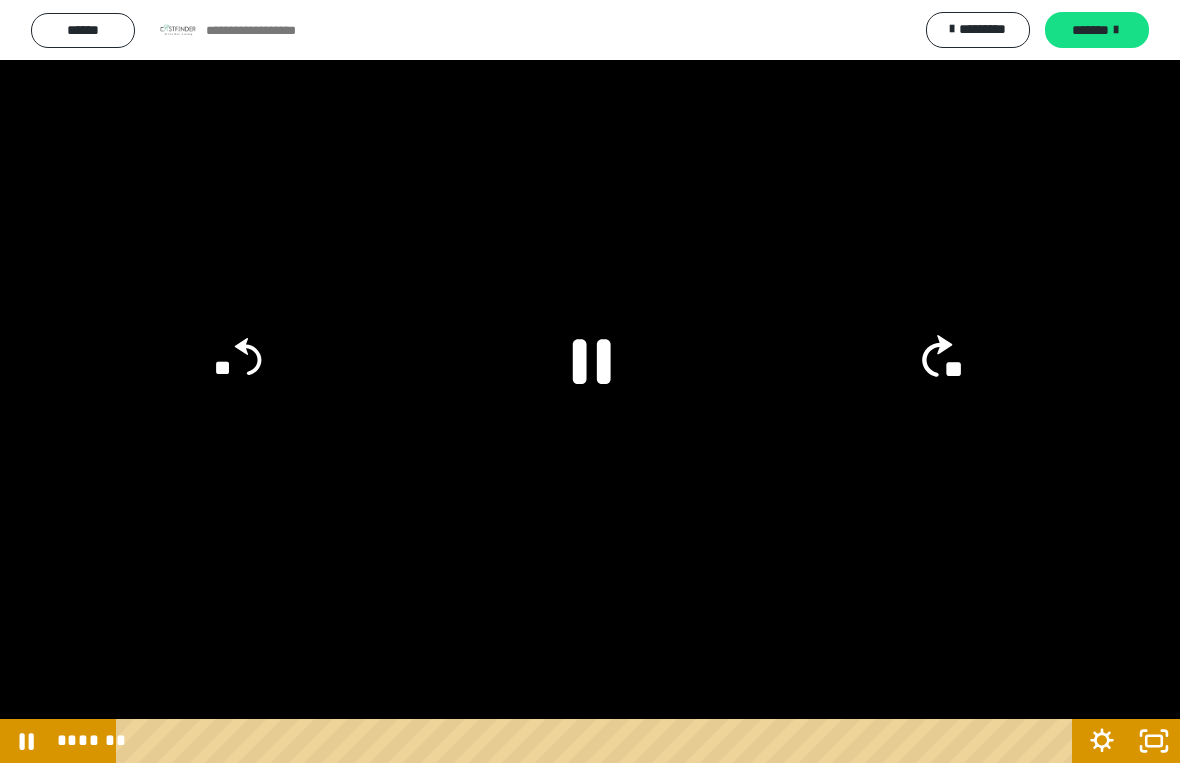 click on "**" 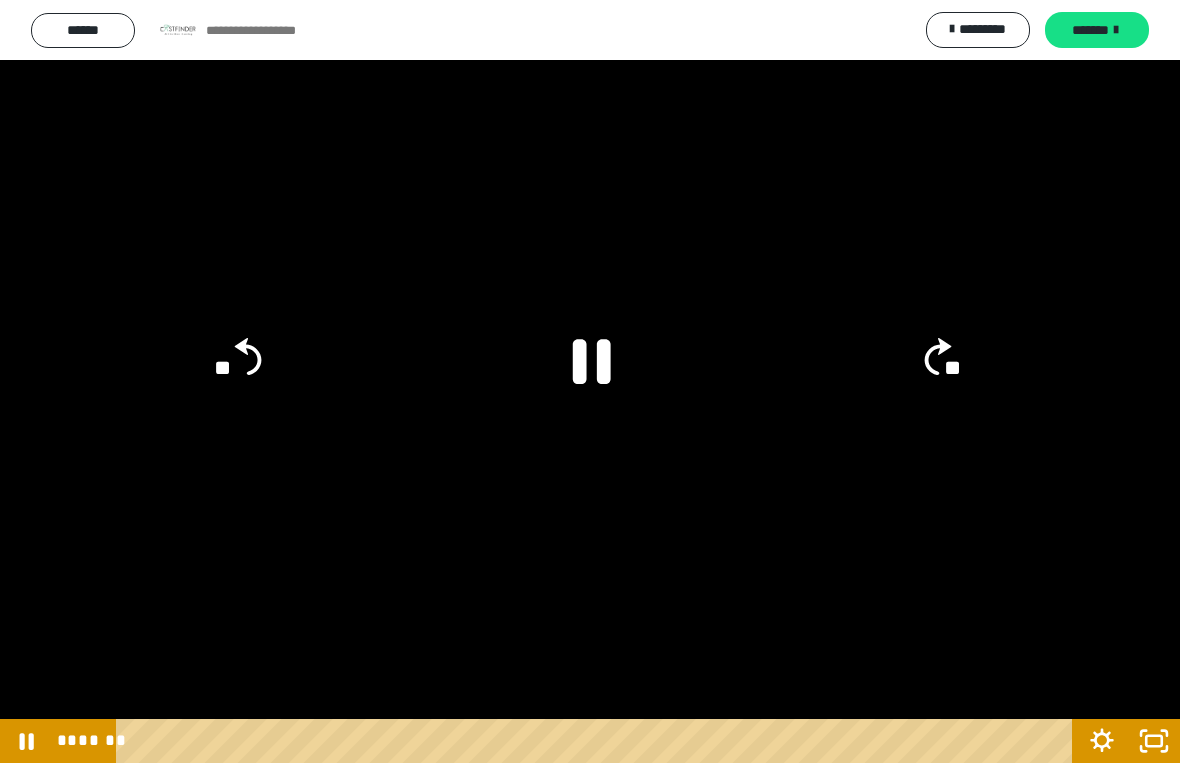 click on "**" 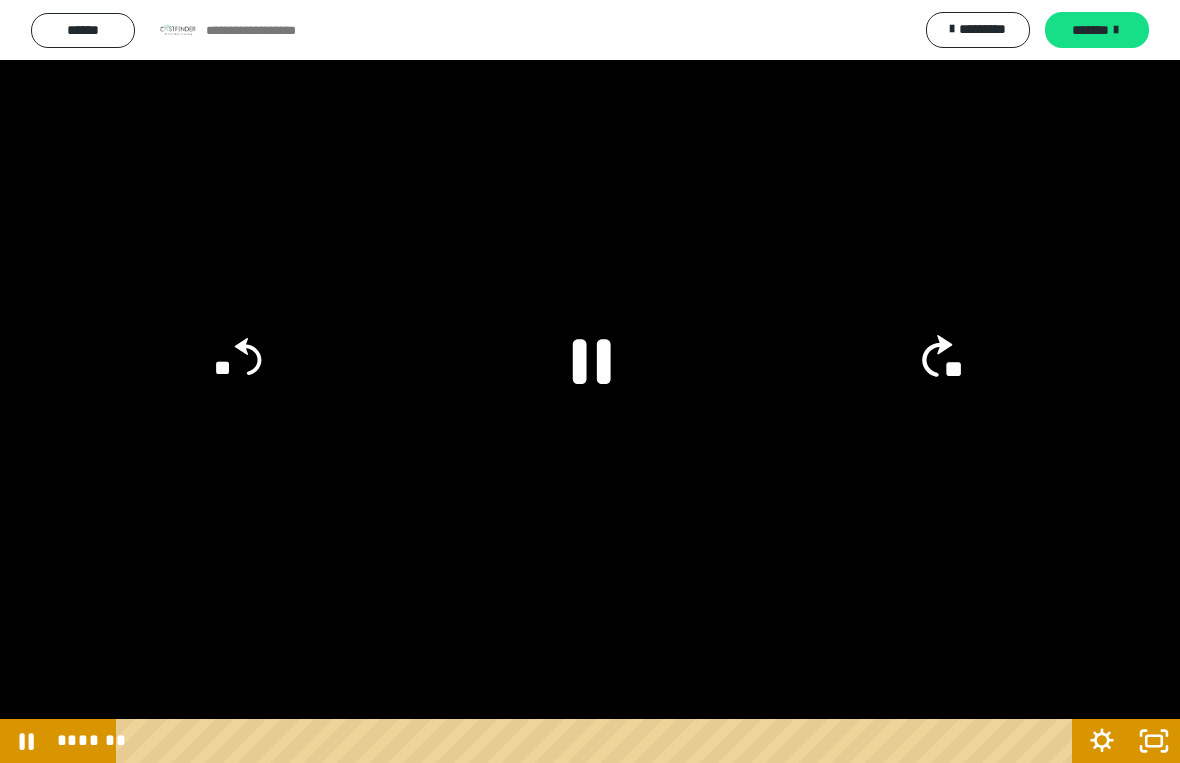 click on "**" 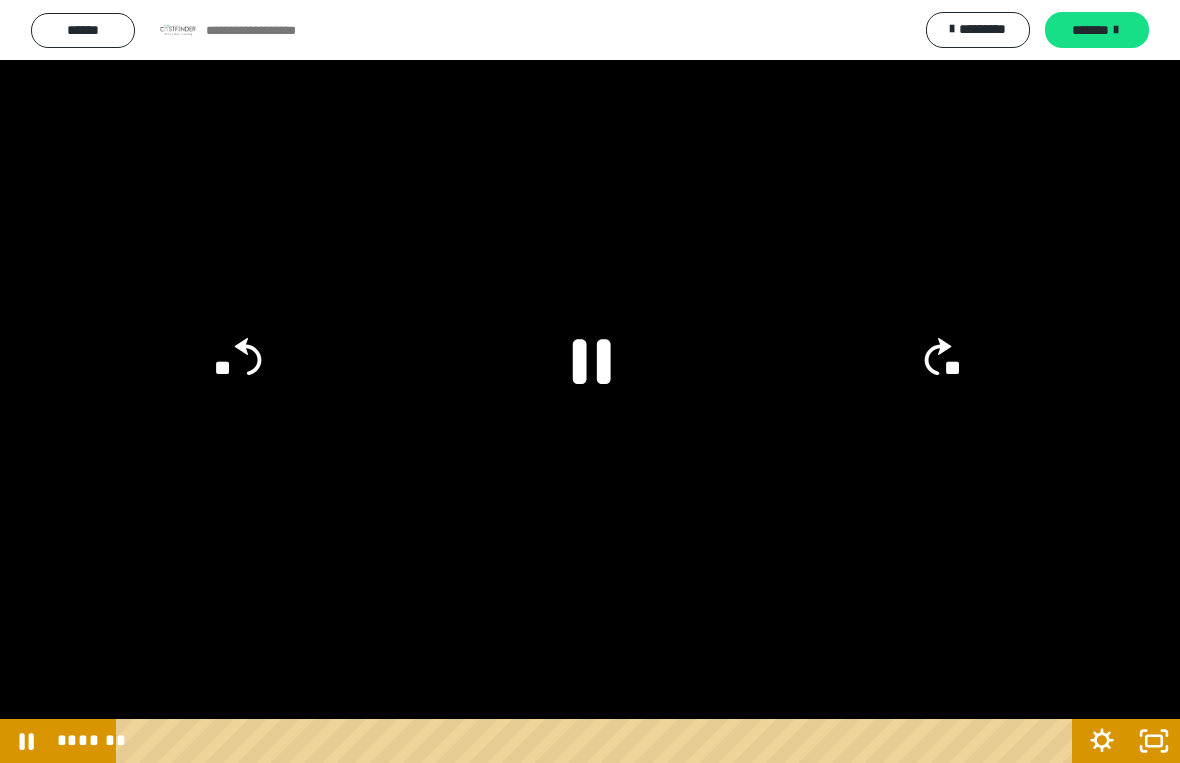 click on "**" 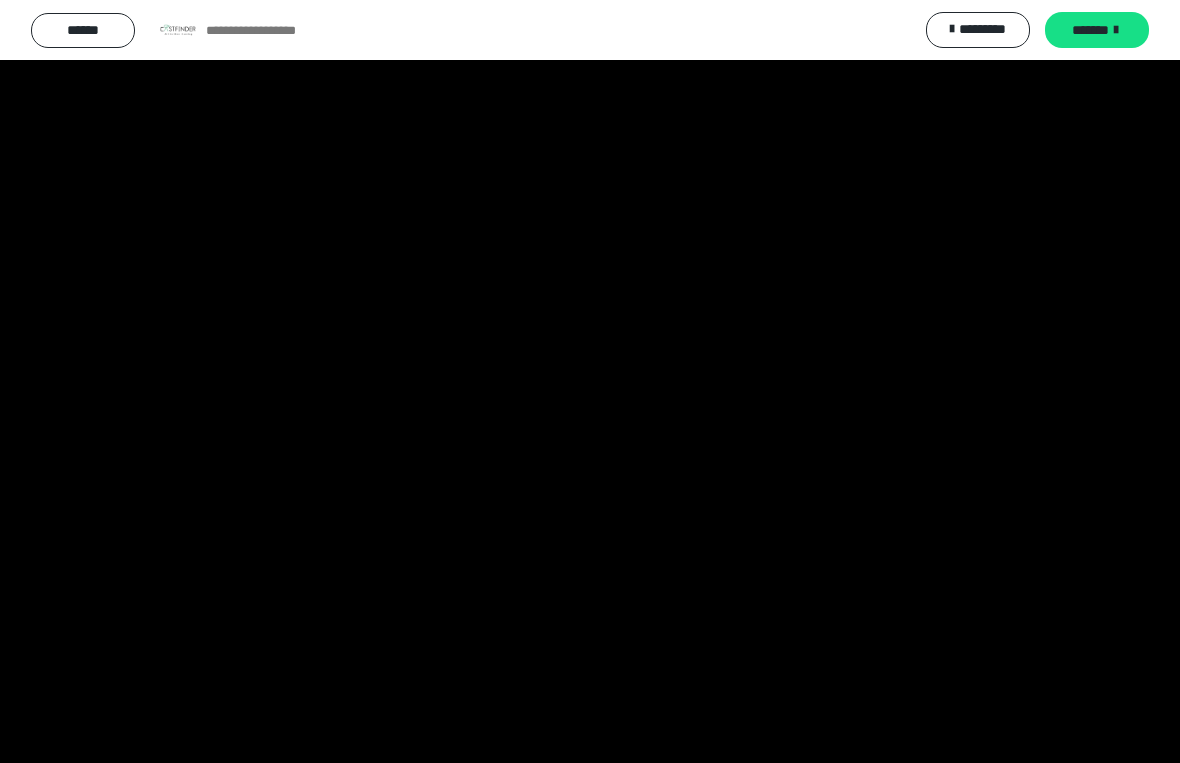 click at bounding box center (590, 381) 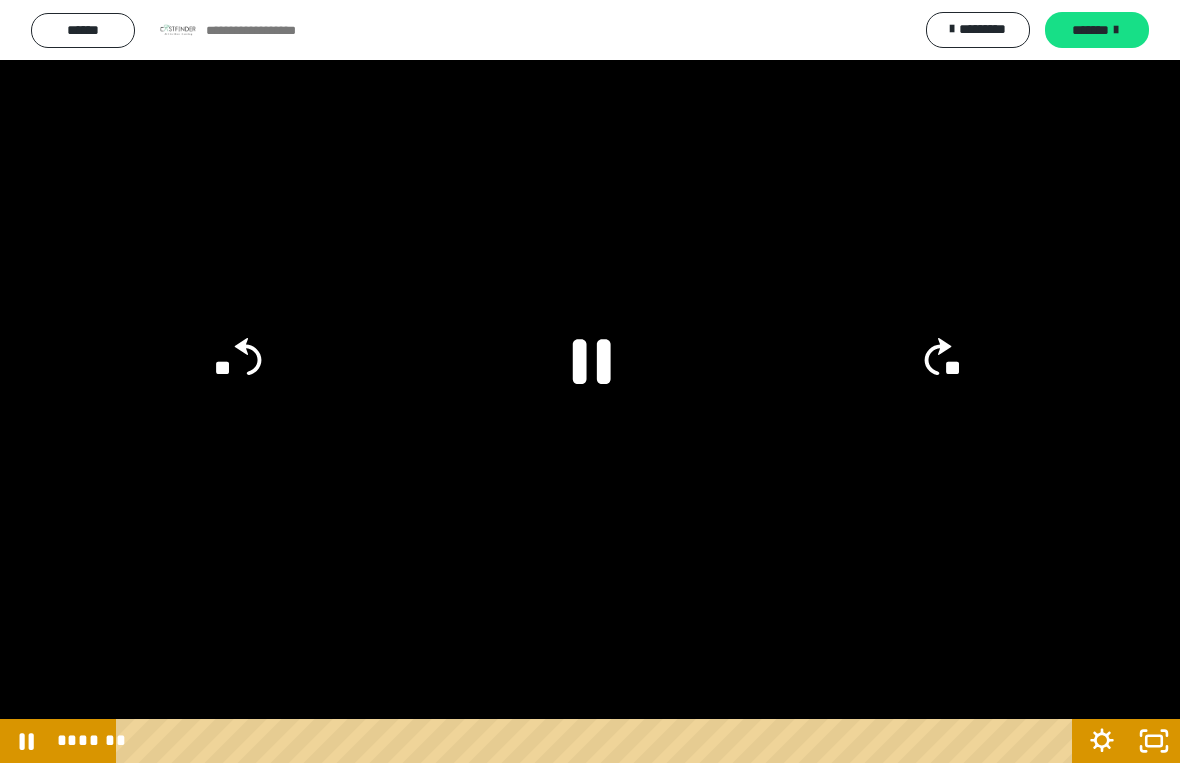 click on "**" 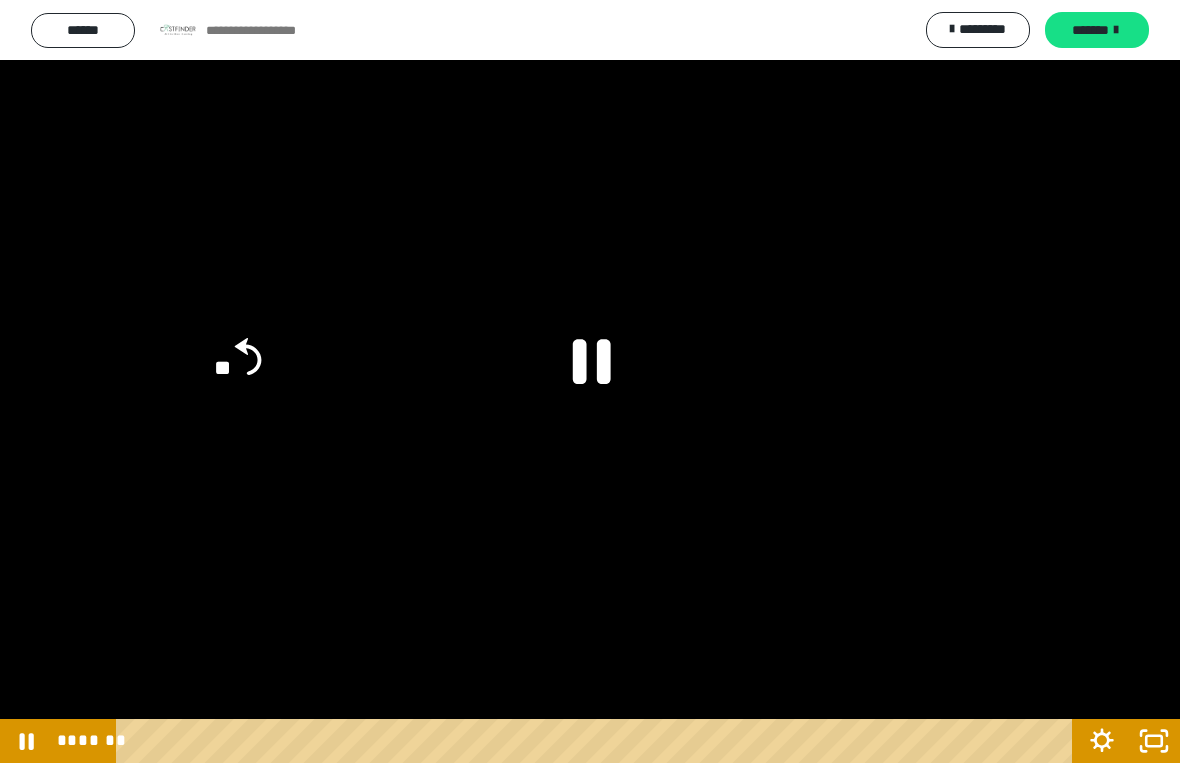 click on "**" 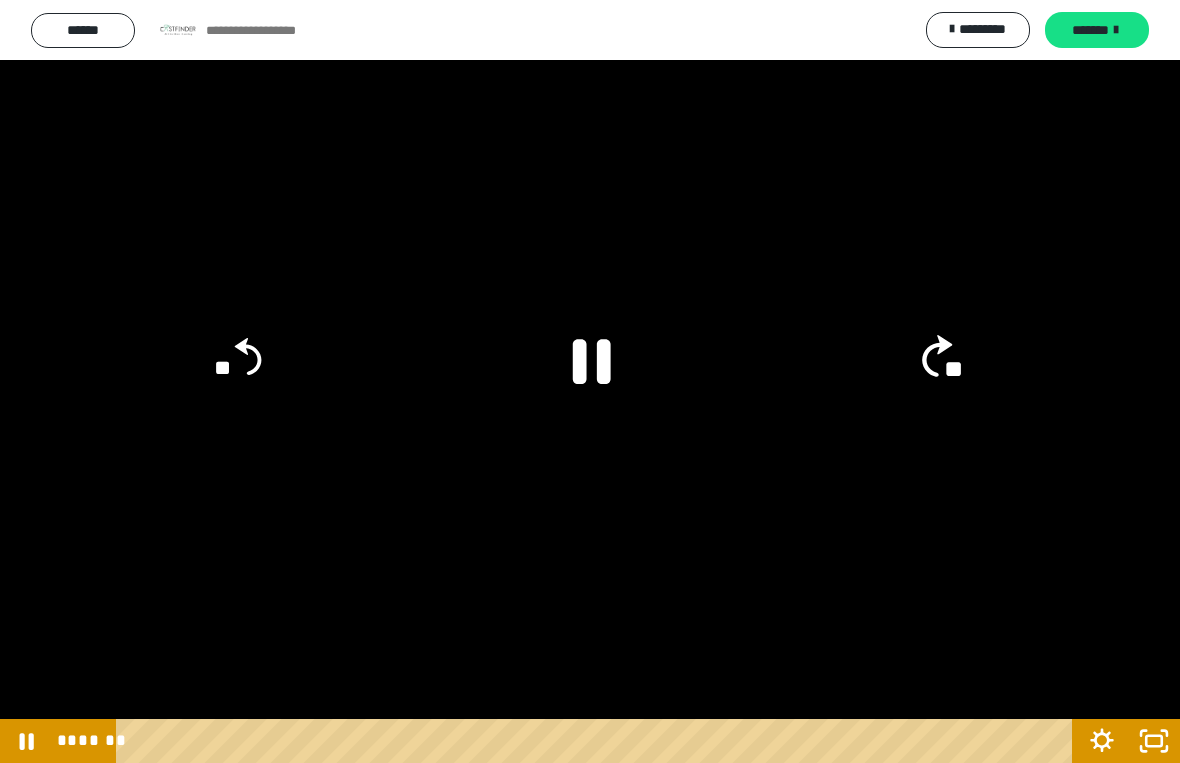 click on "**" 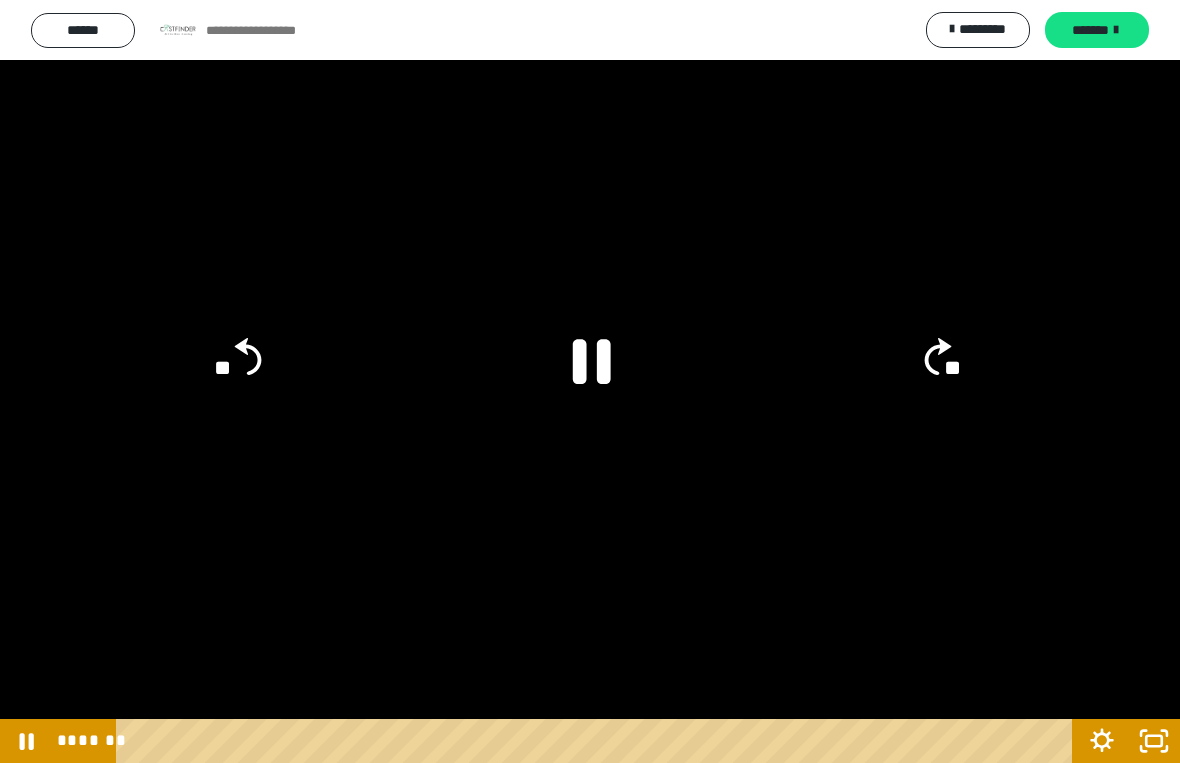 click on "**" 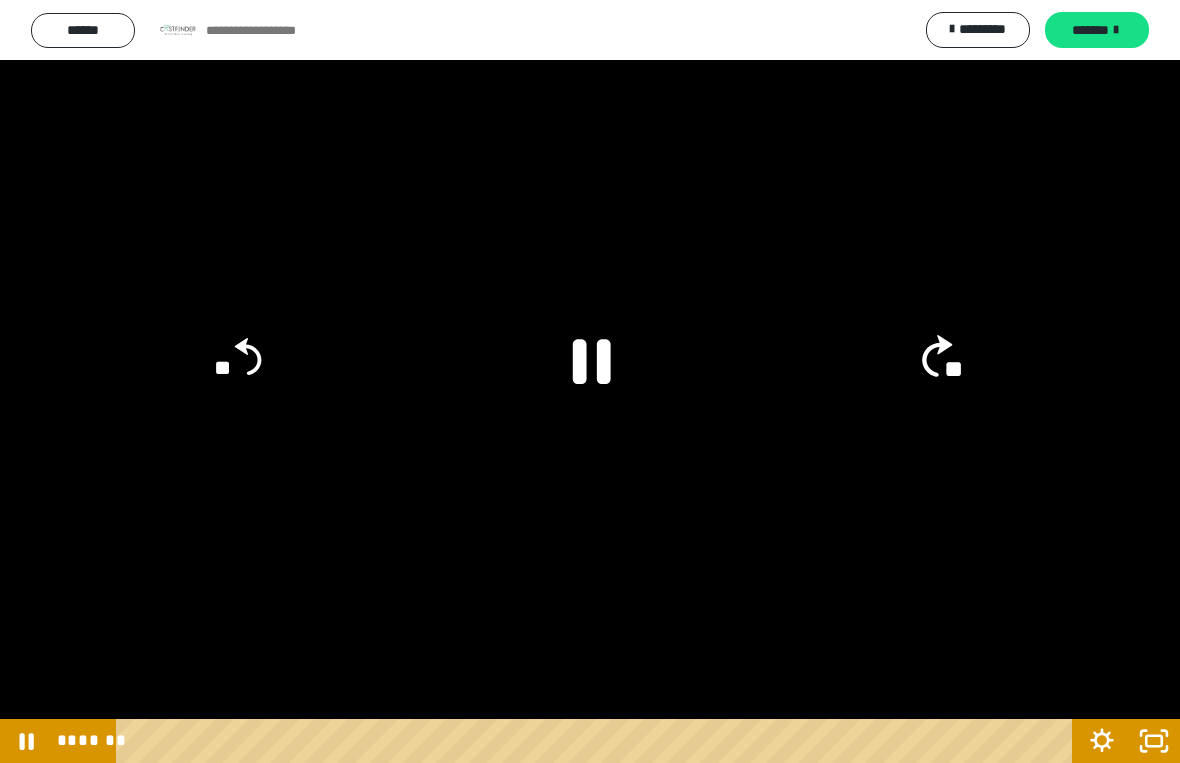 click on "**" 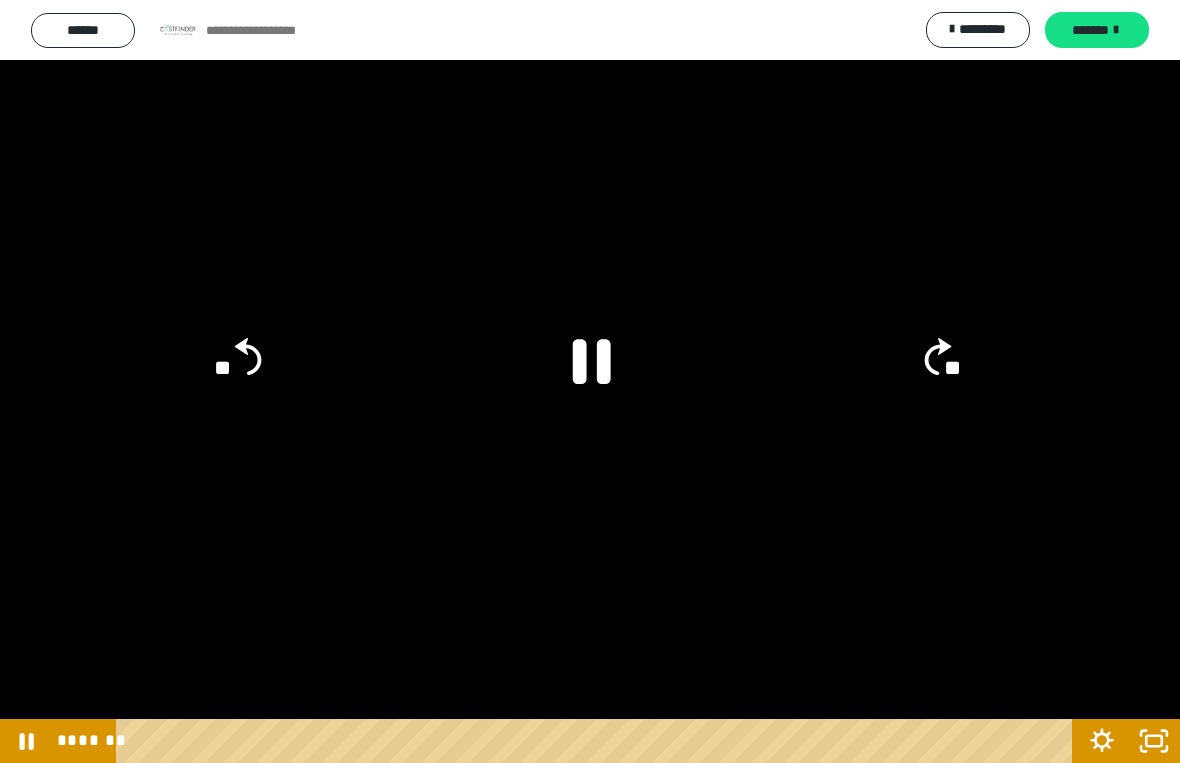 click on "**" 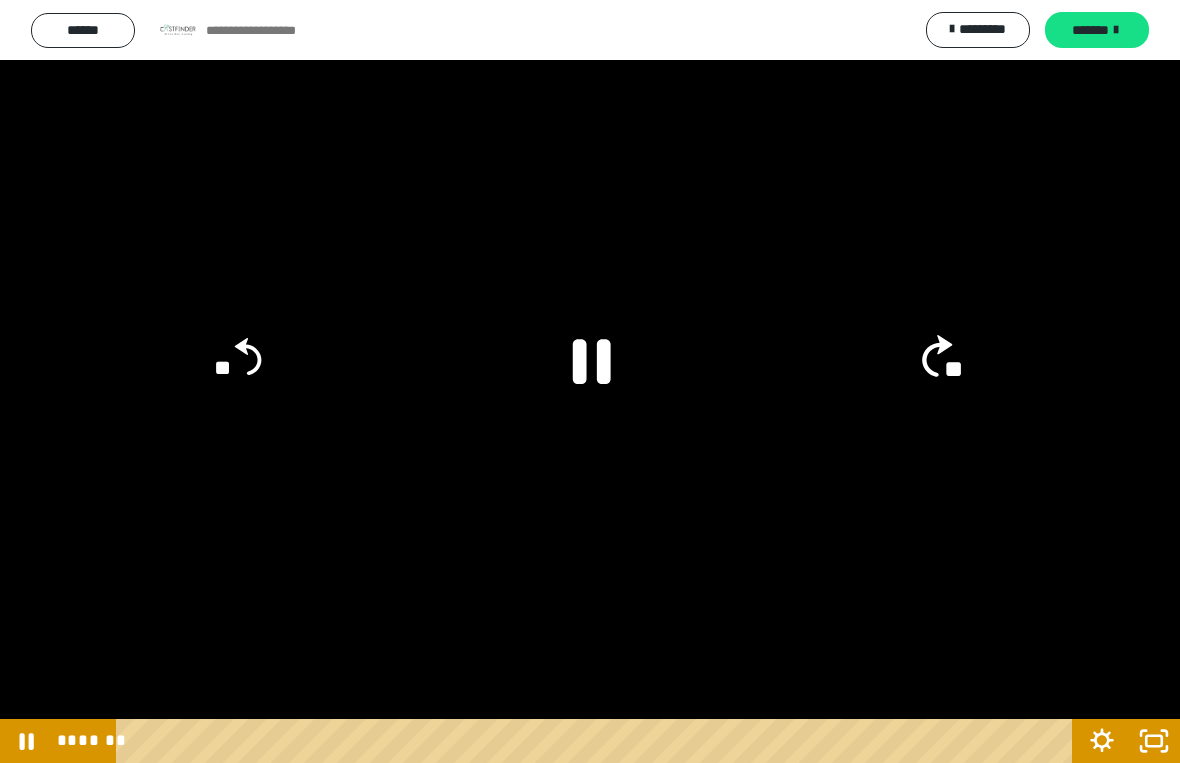 click on "**" 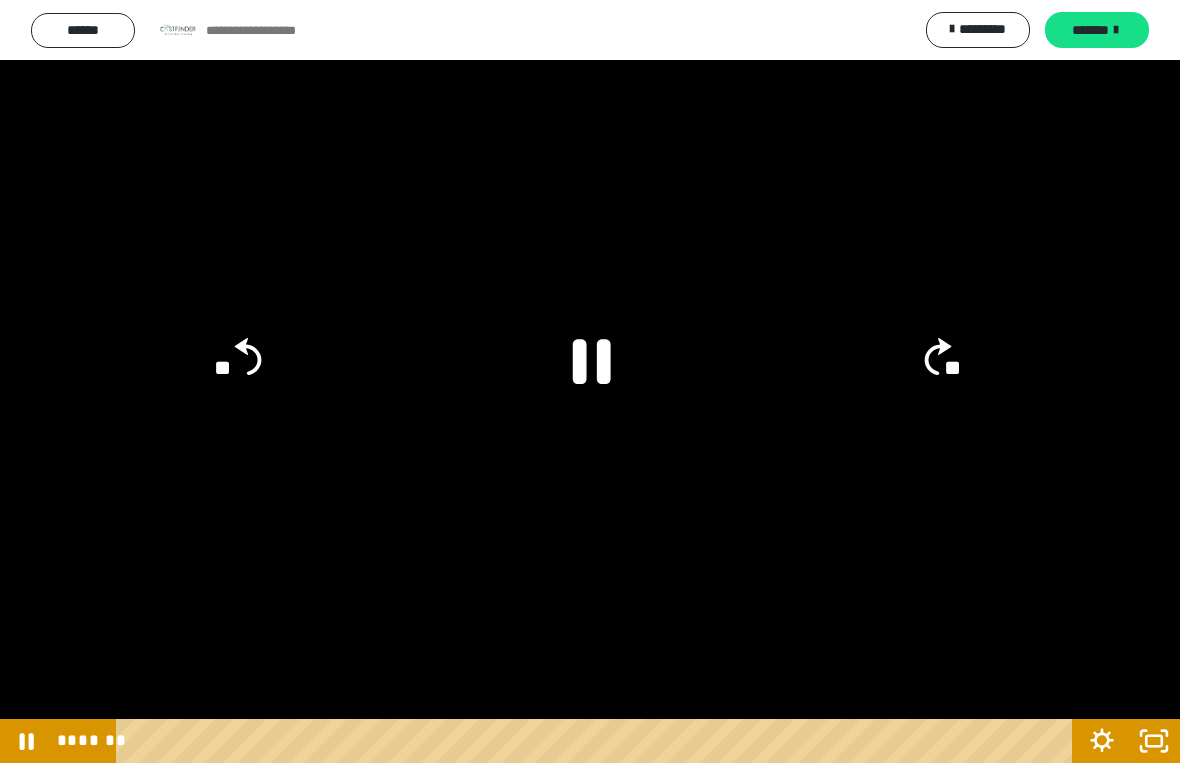 click on "**" 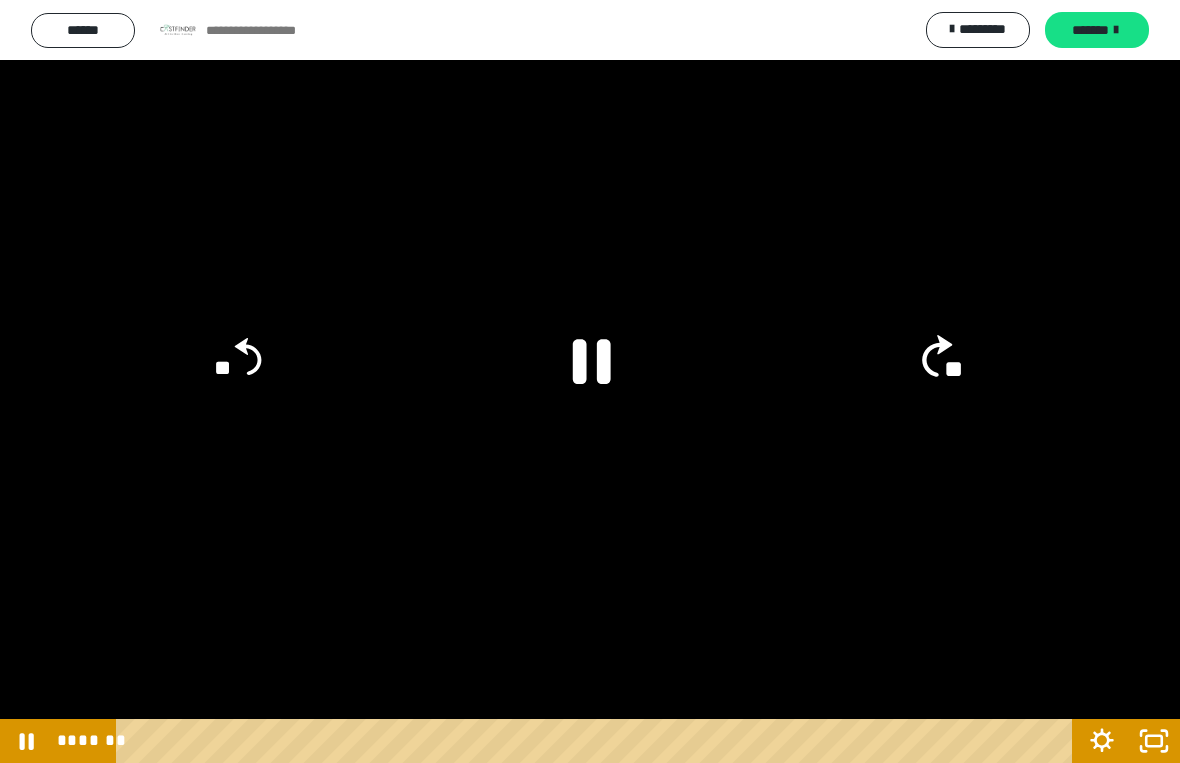 click on "**" 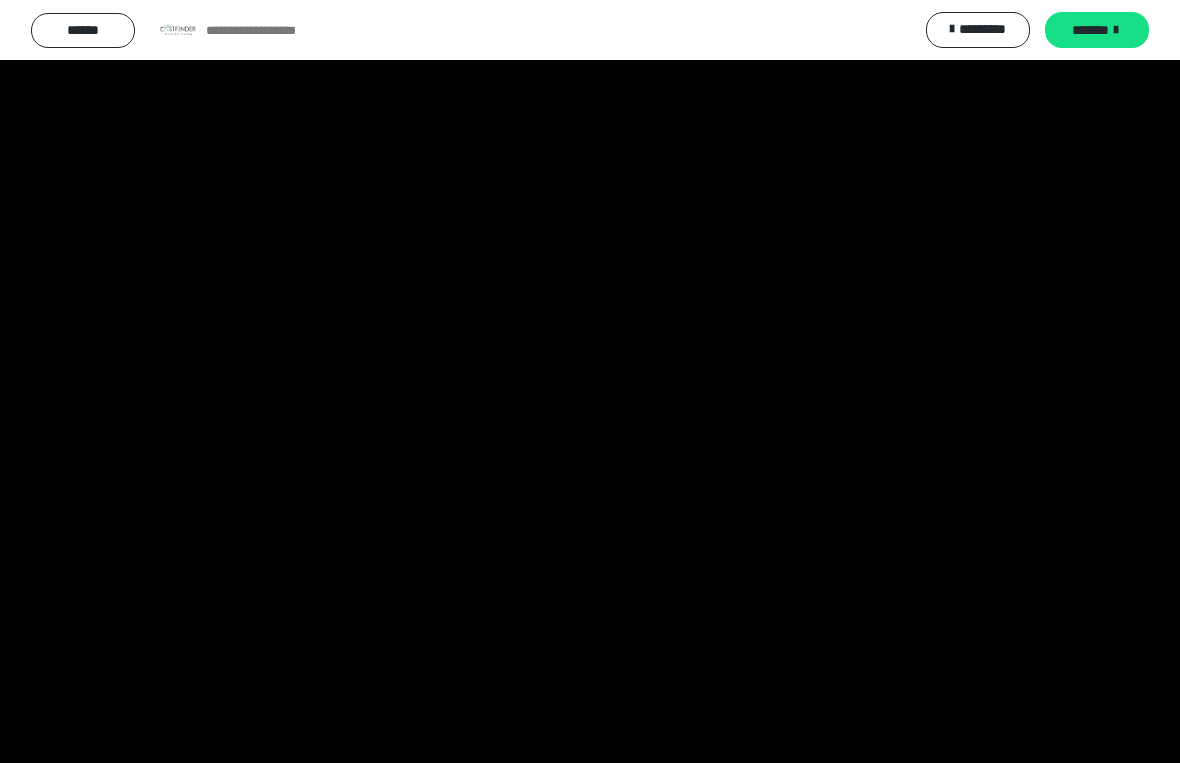 click at bounding box center [590, 381] 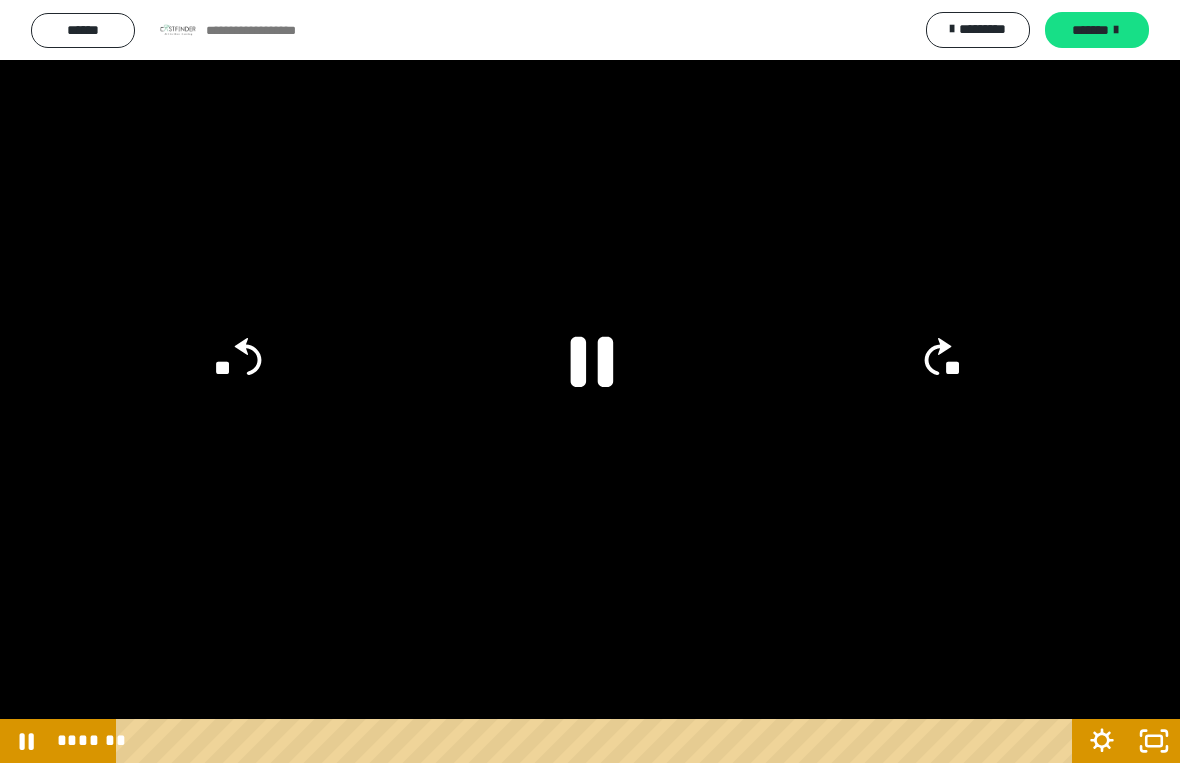click 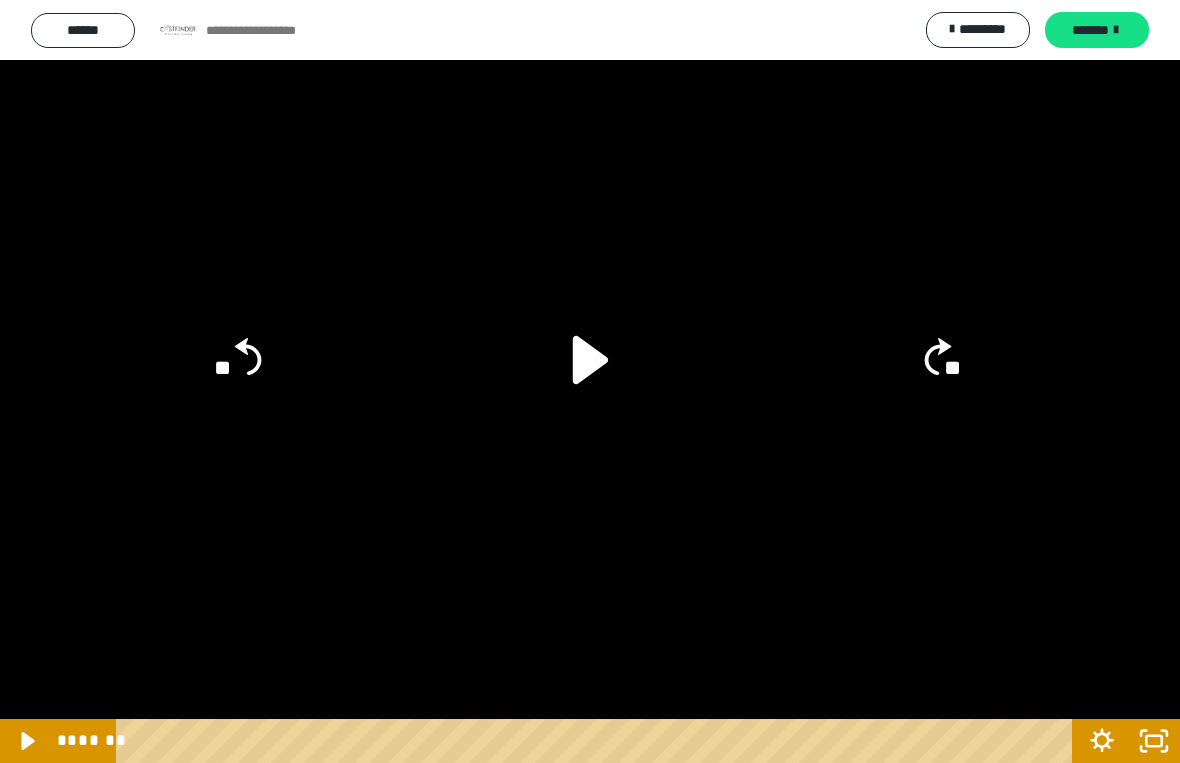 click 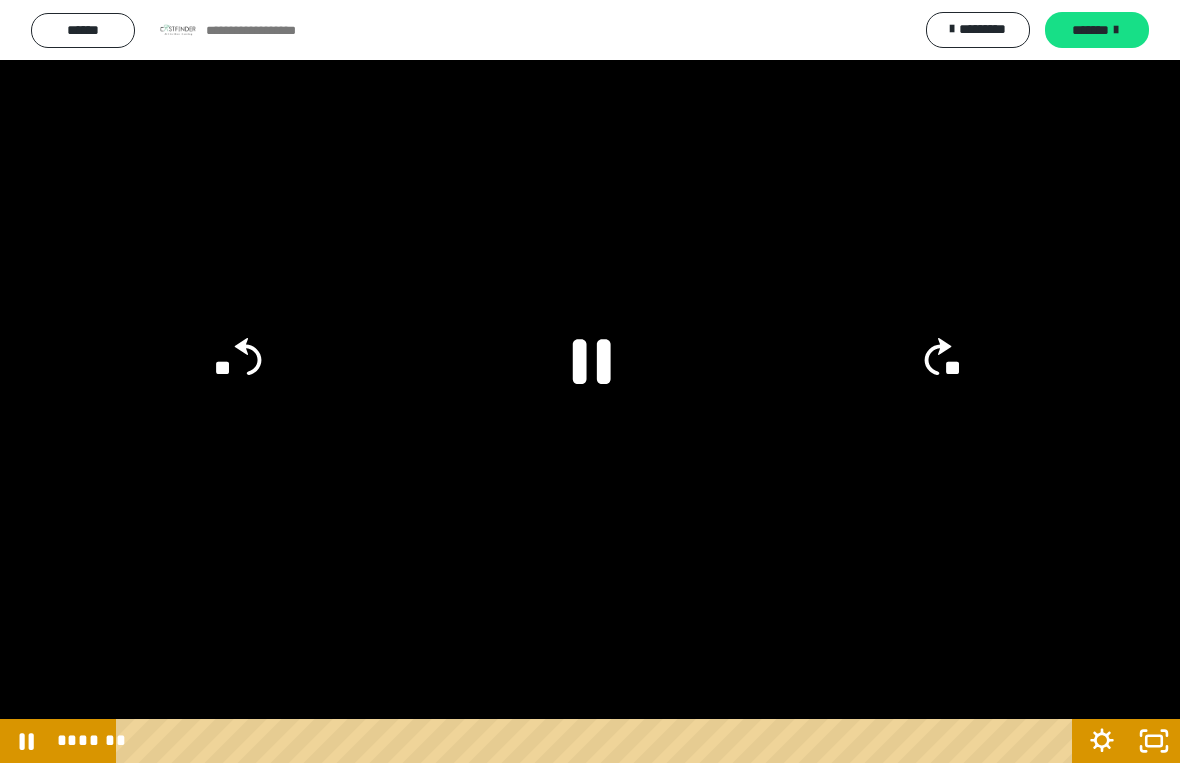 click on "**" 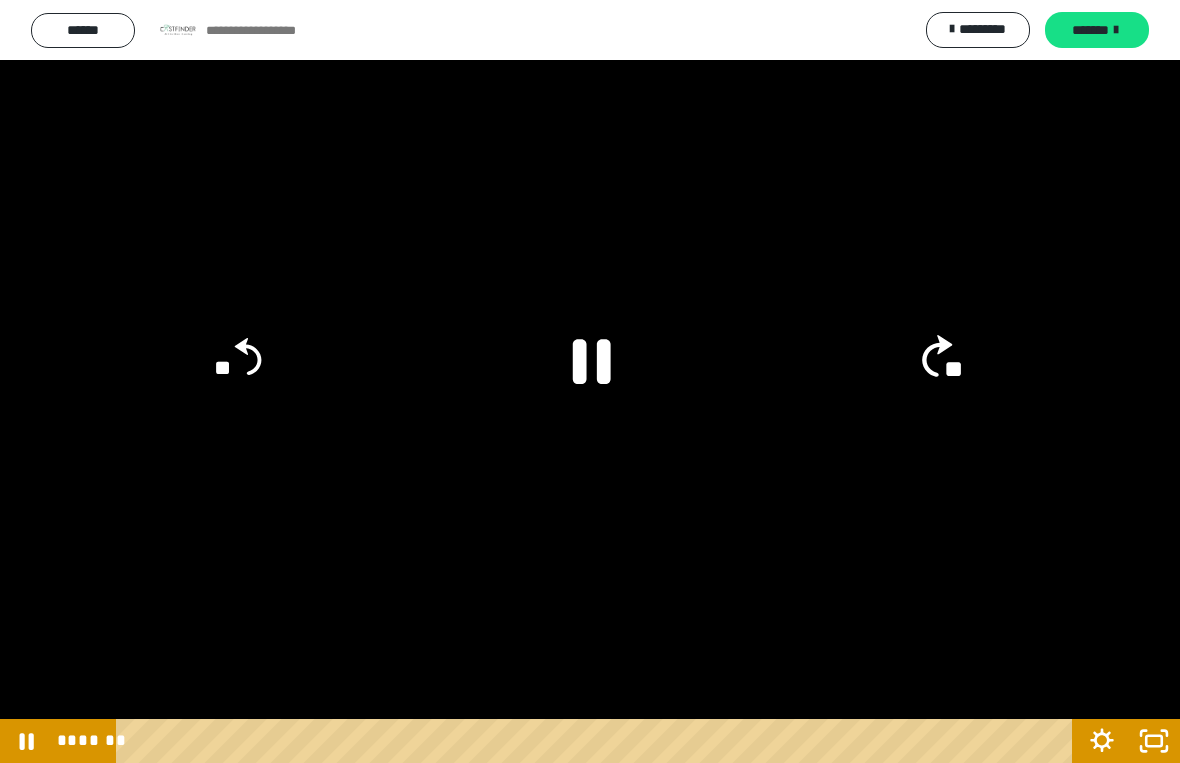 click on "**" 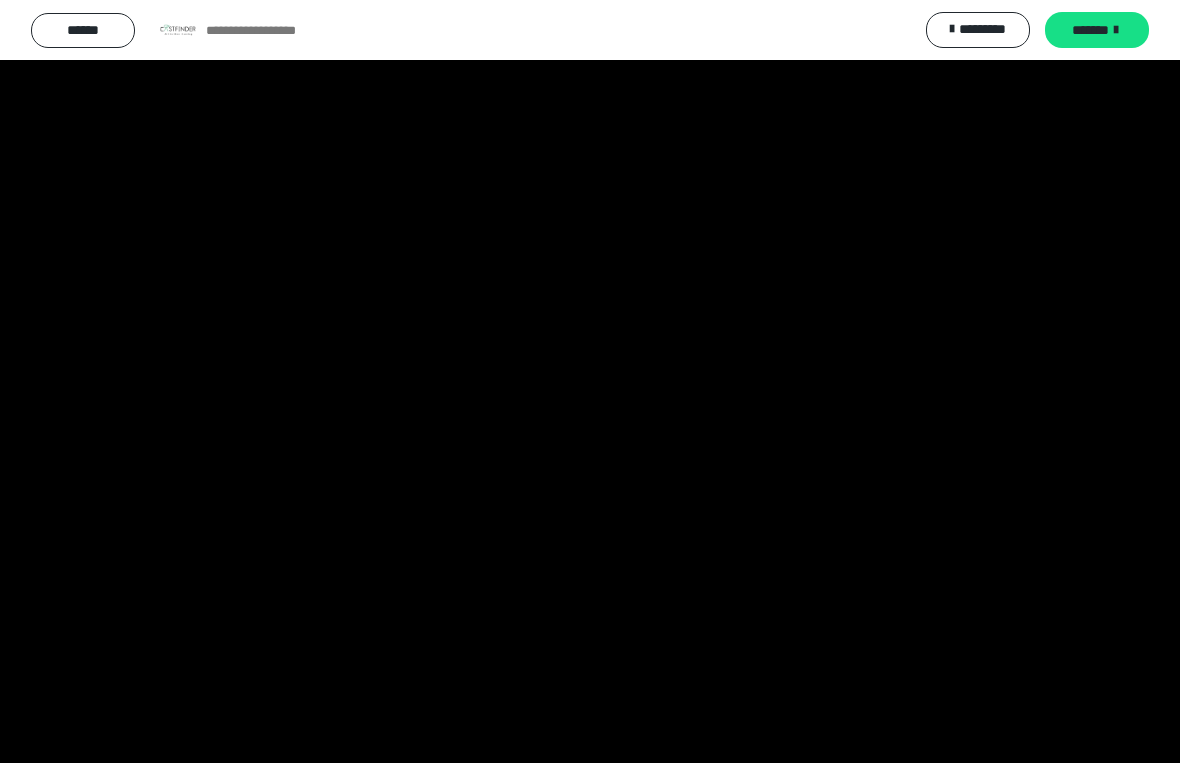 click at bounding box center [590, 381] 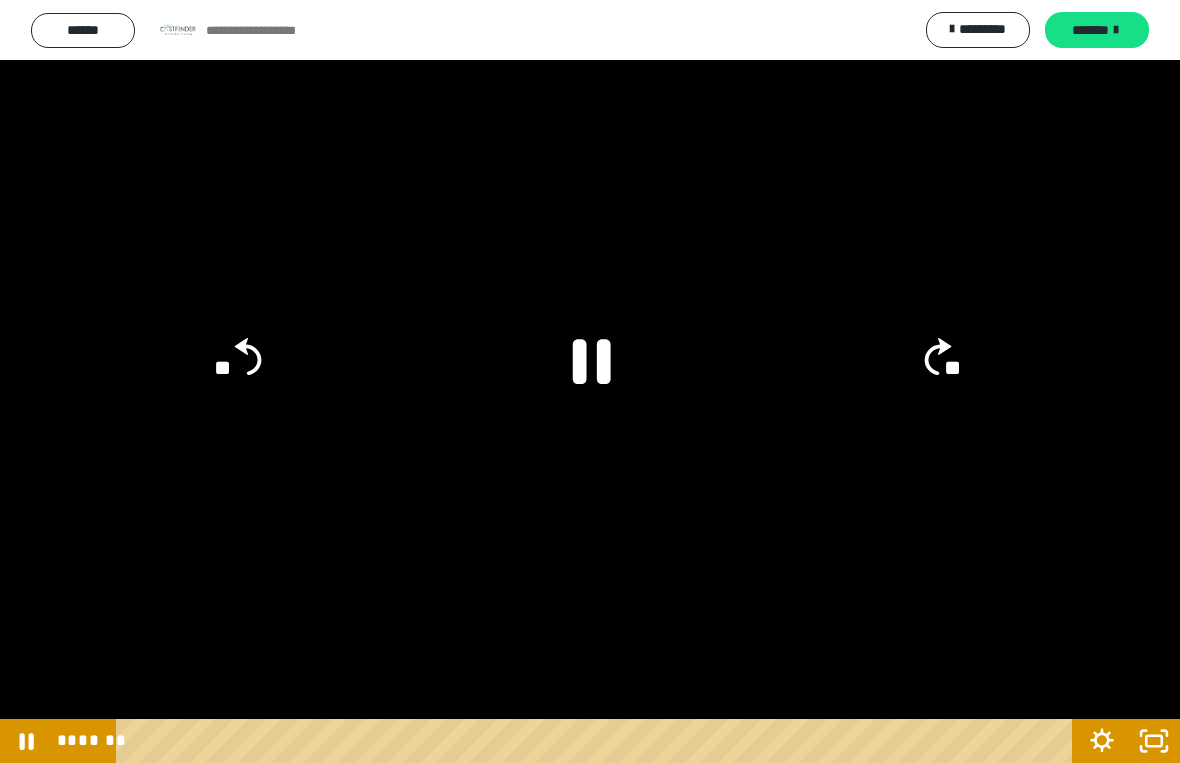 click on "**" 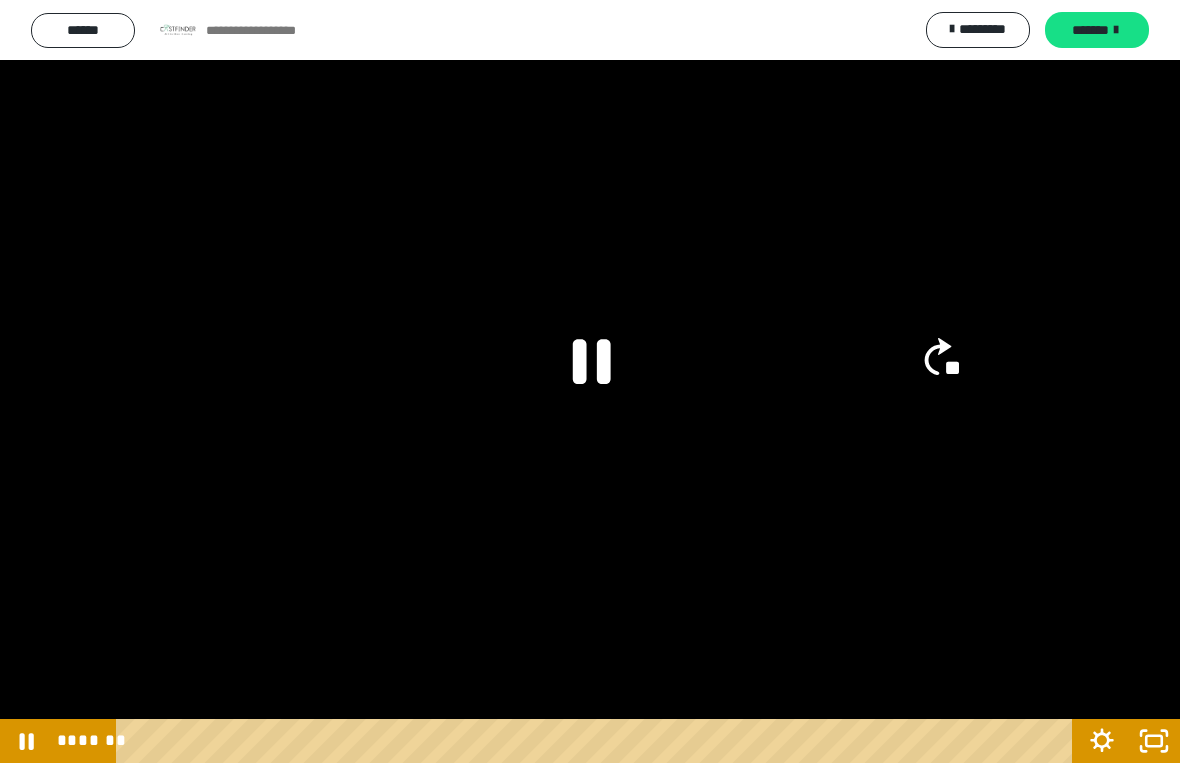 click 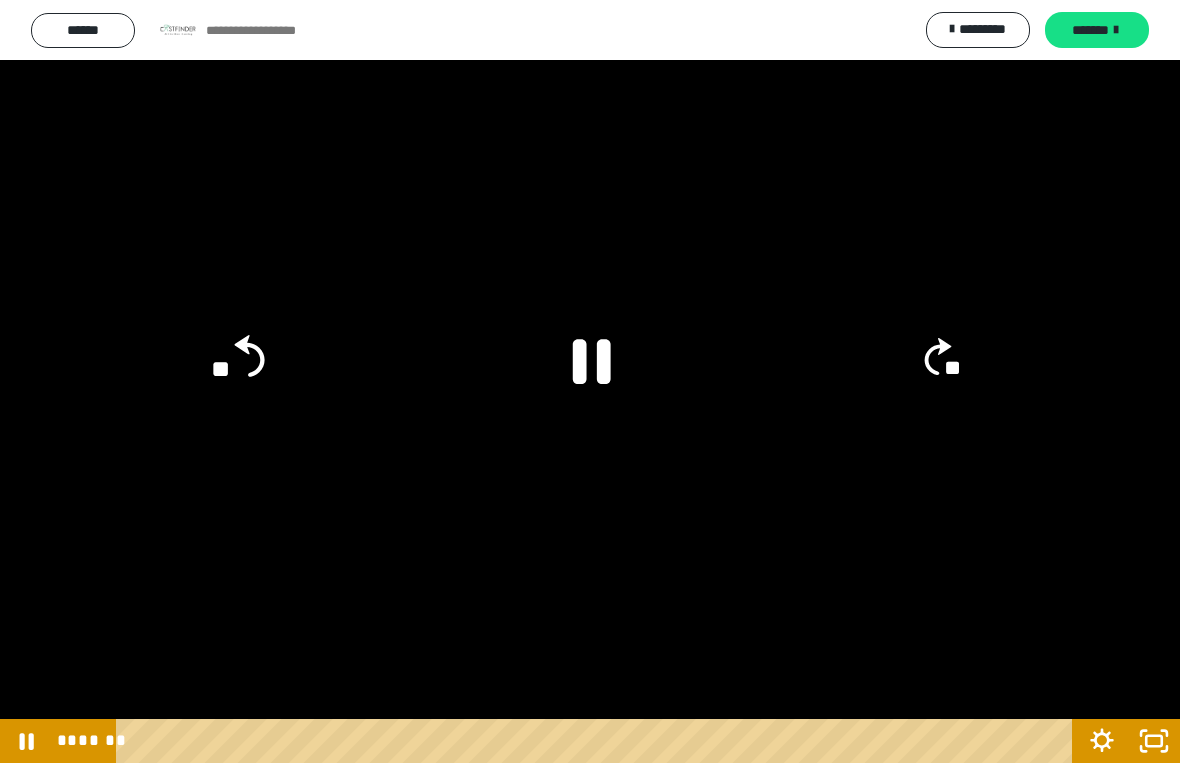 click on "**" 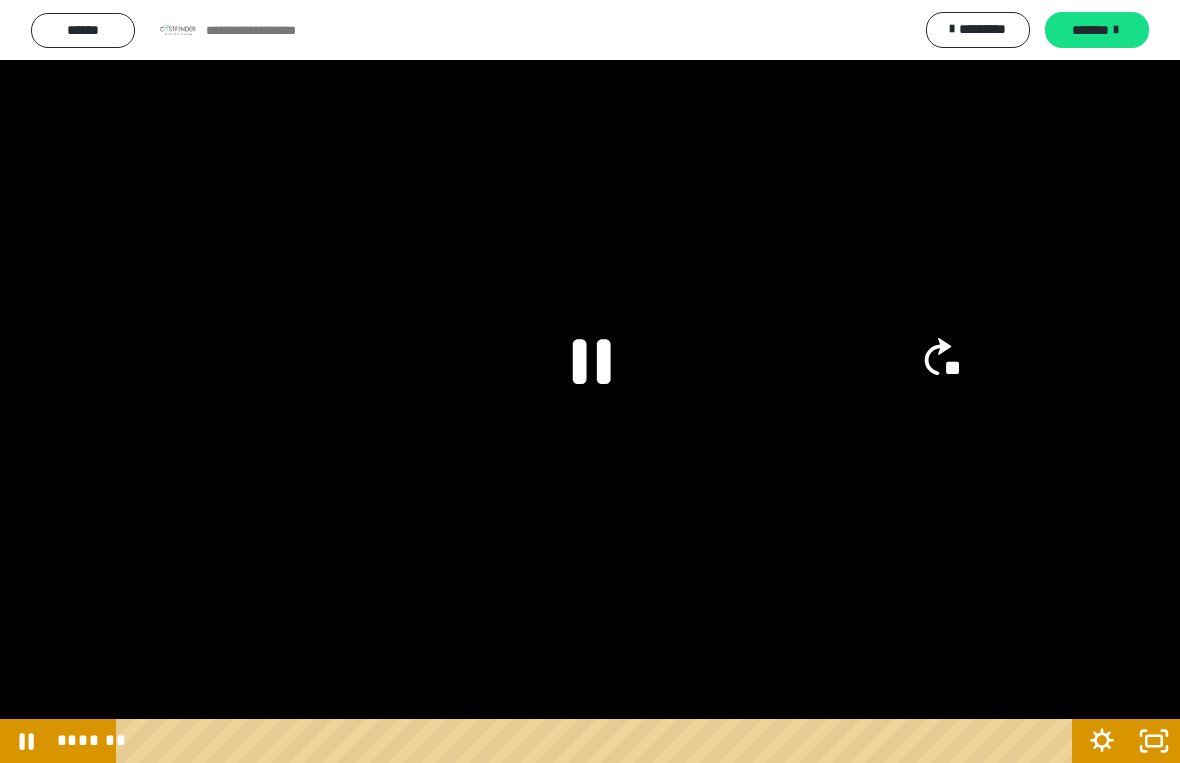 click on "**" 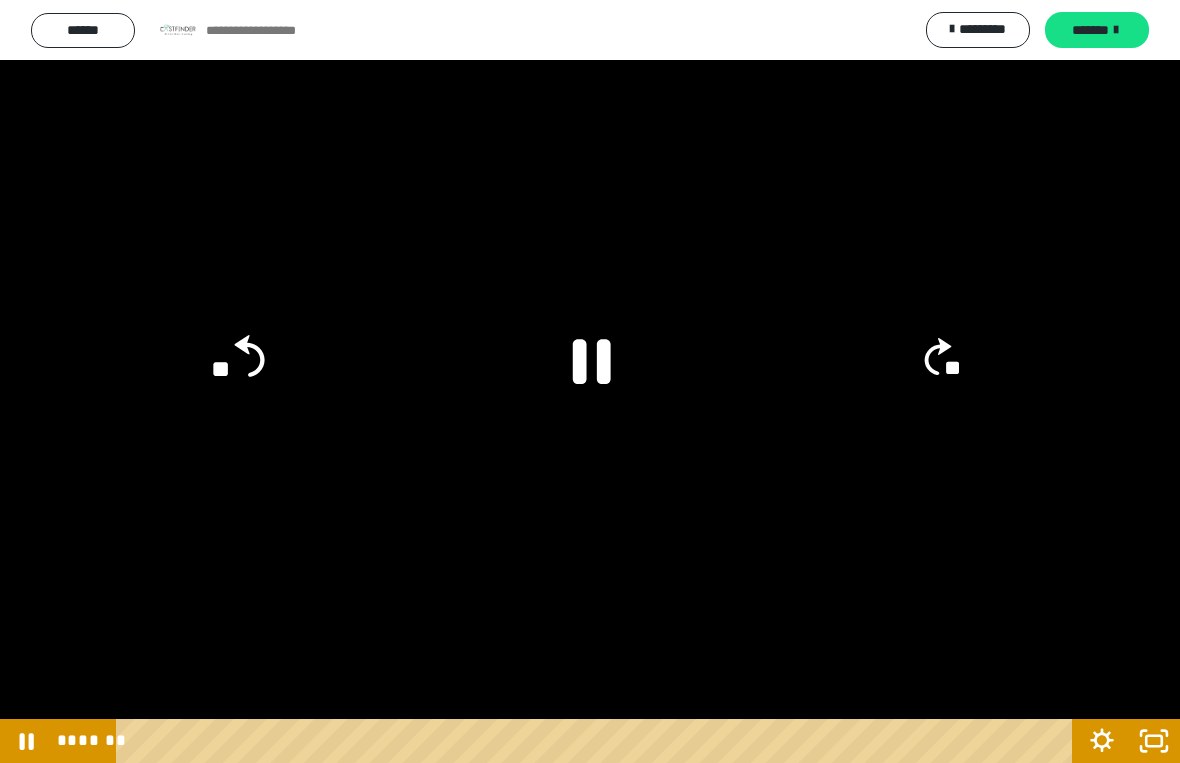 click on "**" 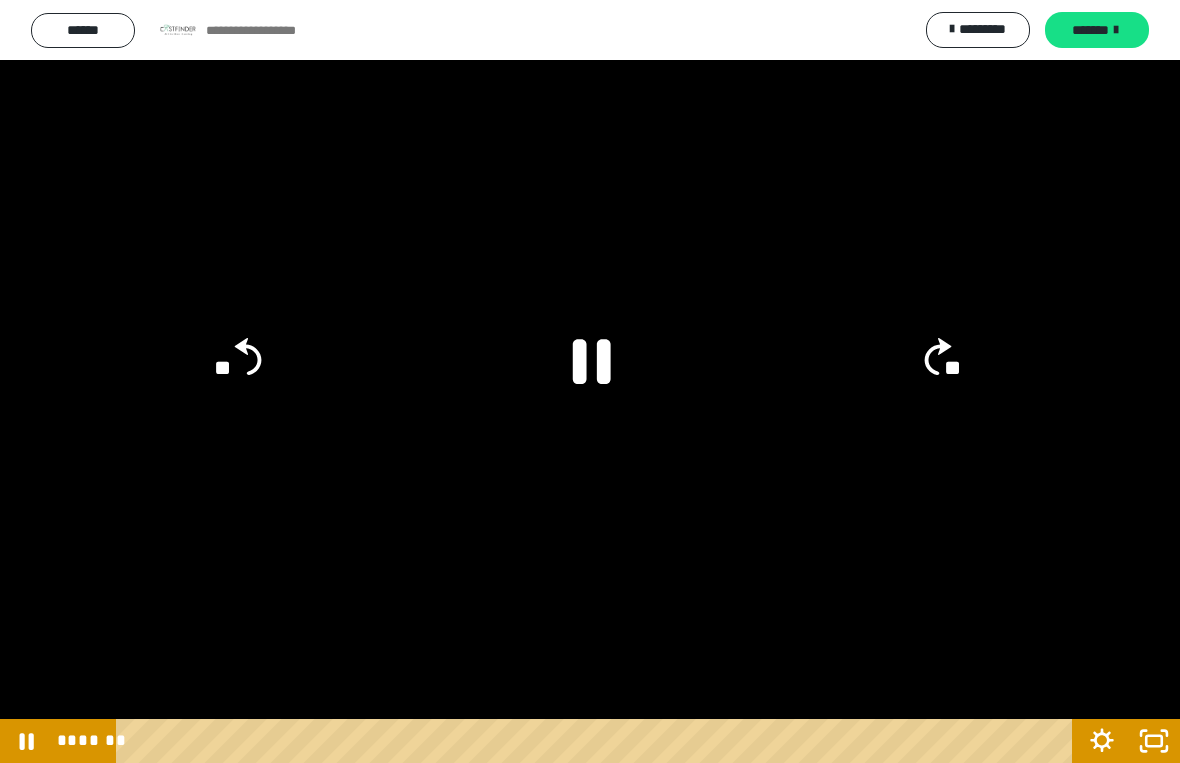 click on "**" 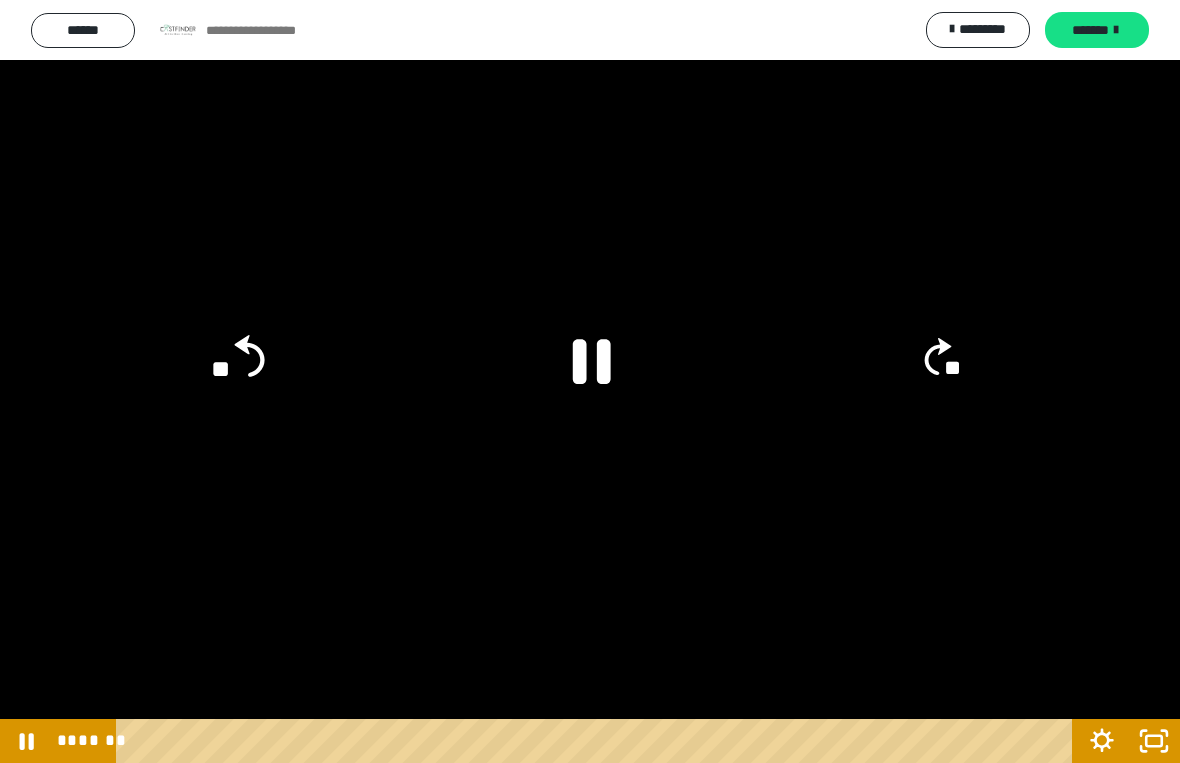 click on "**" 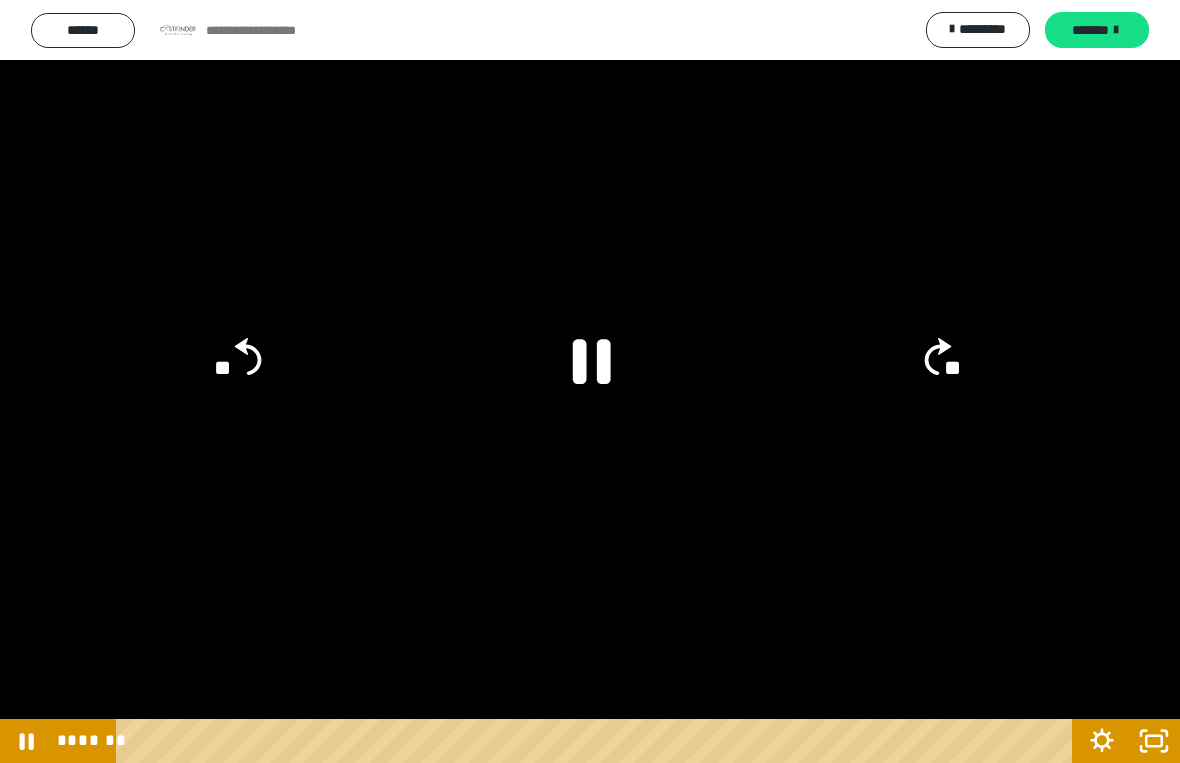 click on "**" 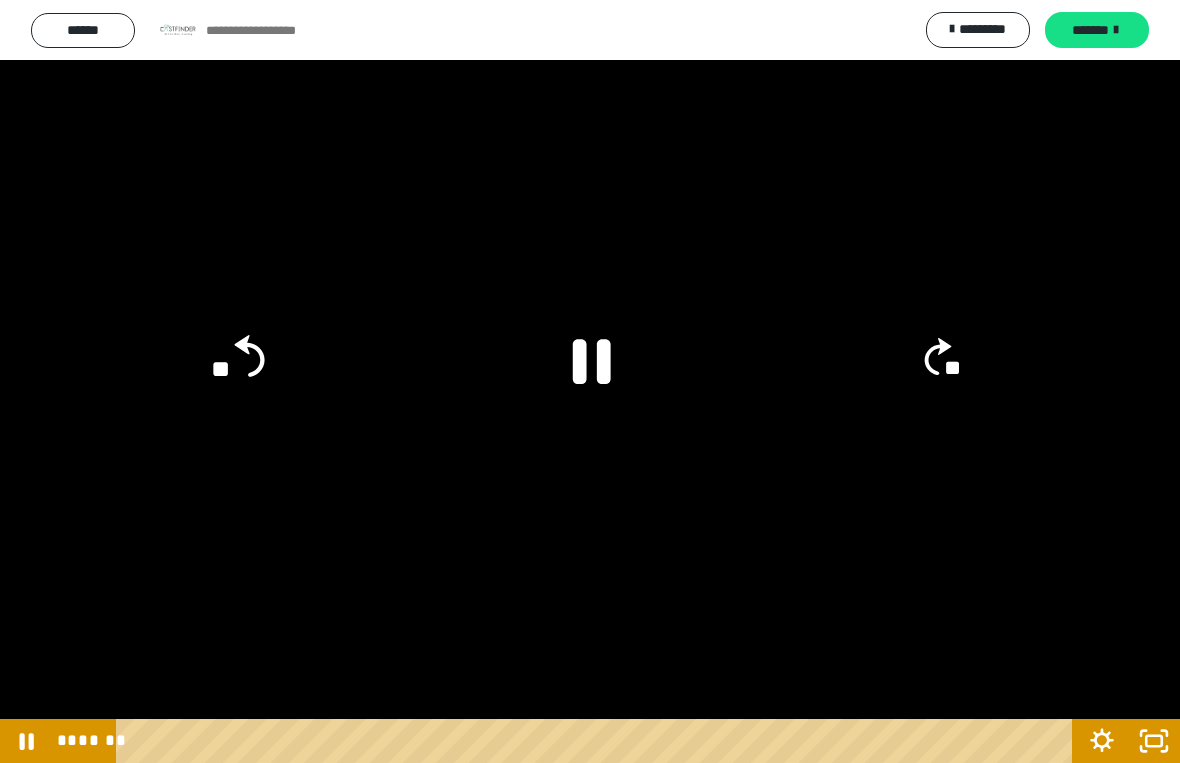 click on "**" 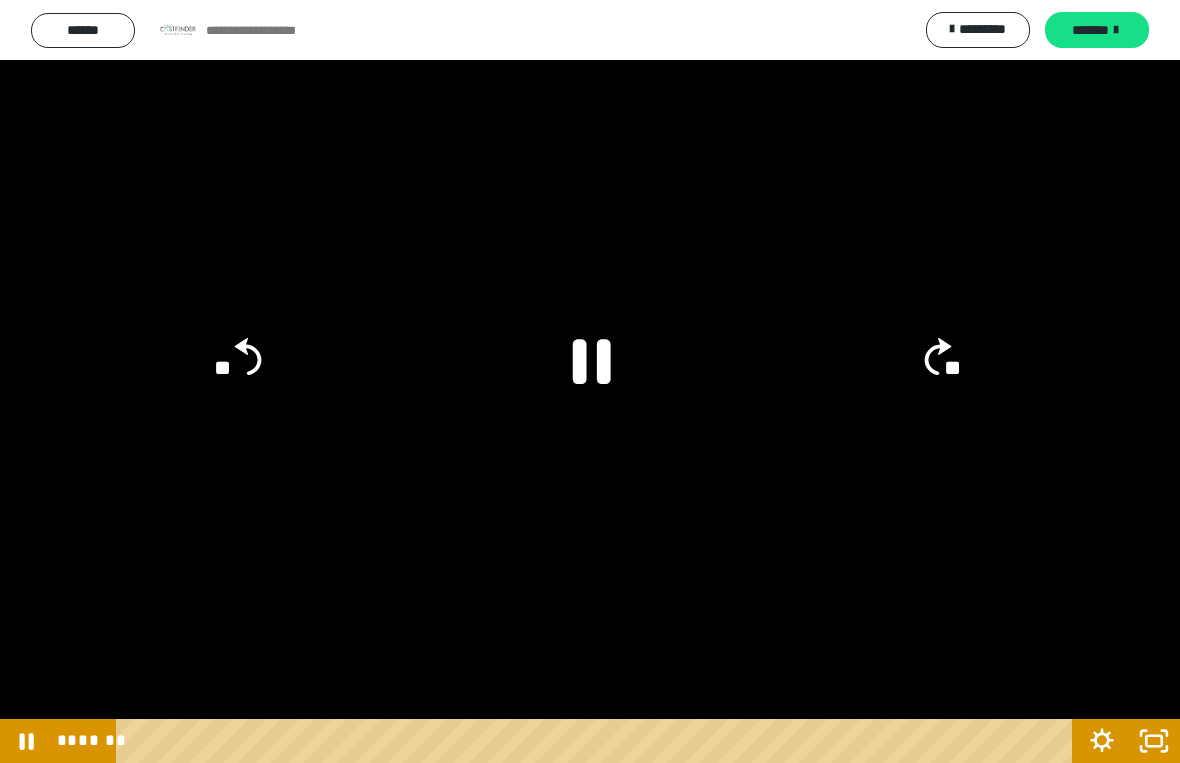 click on "**" 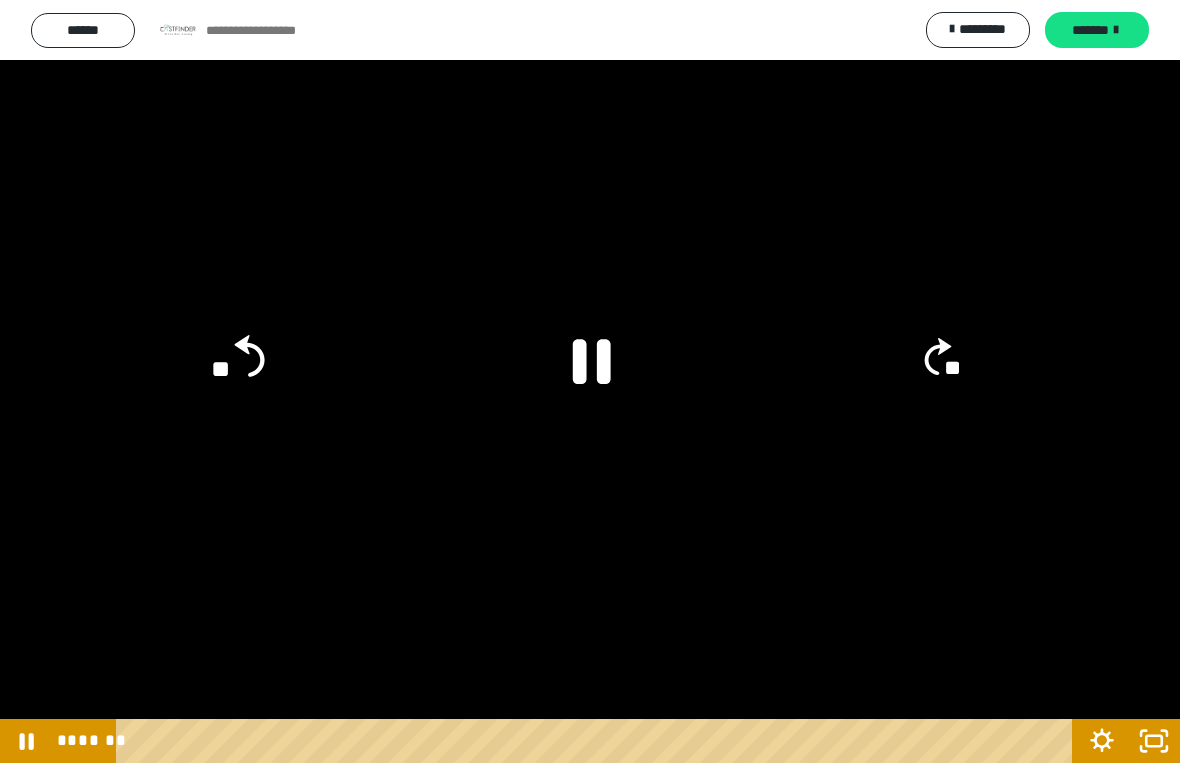 click on "**" 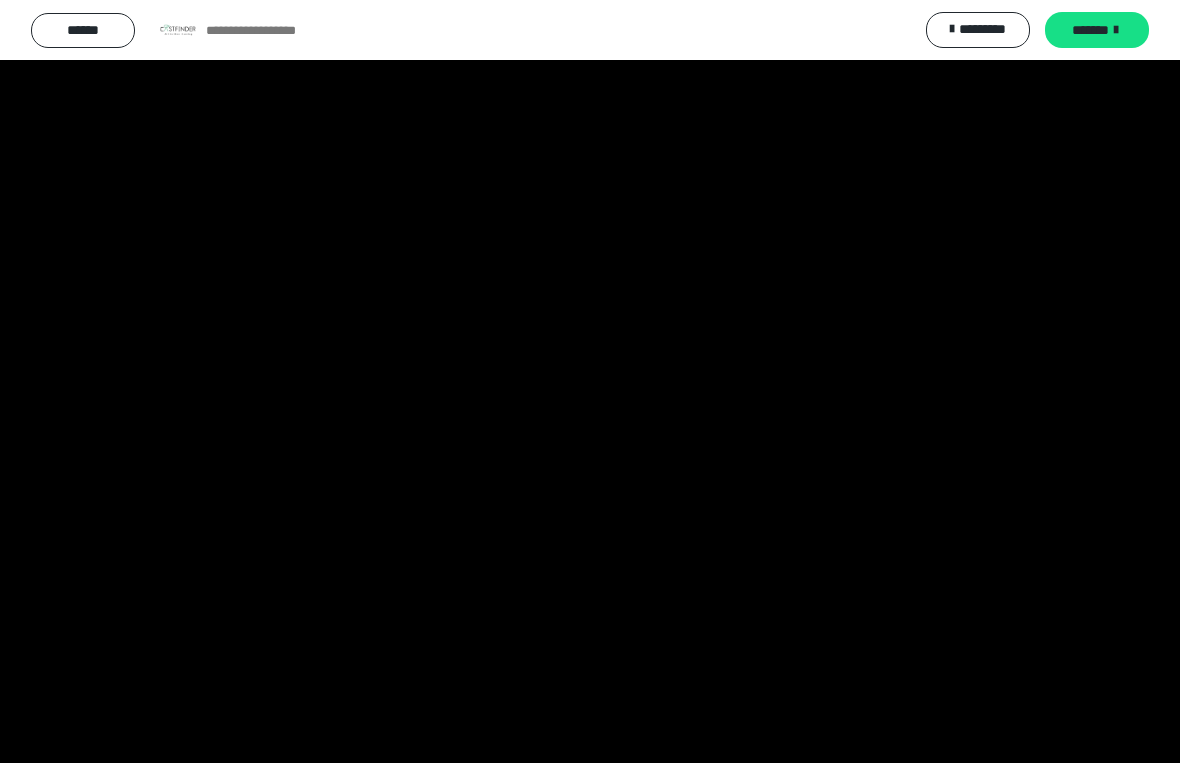 click at bounding box center (590, 381) 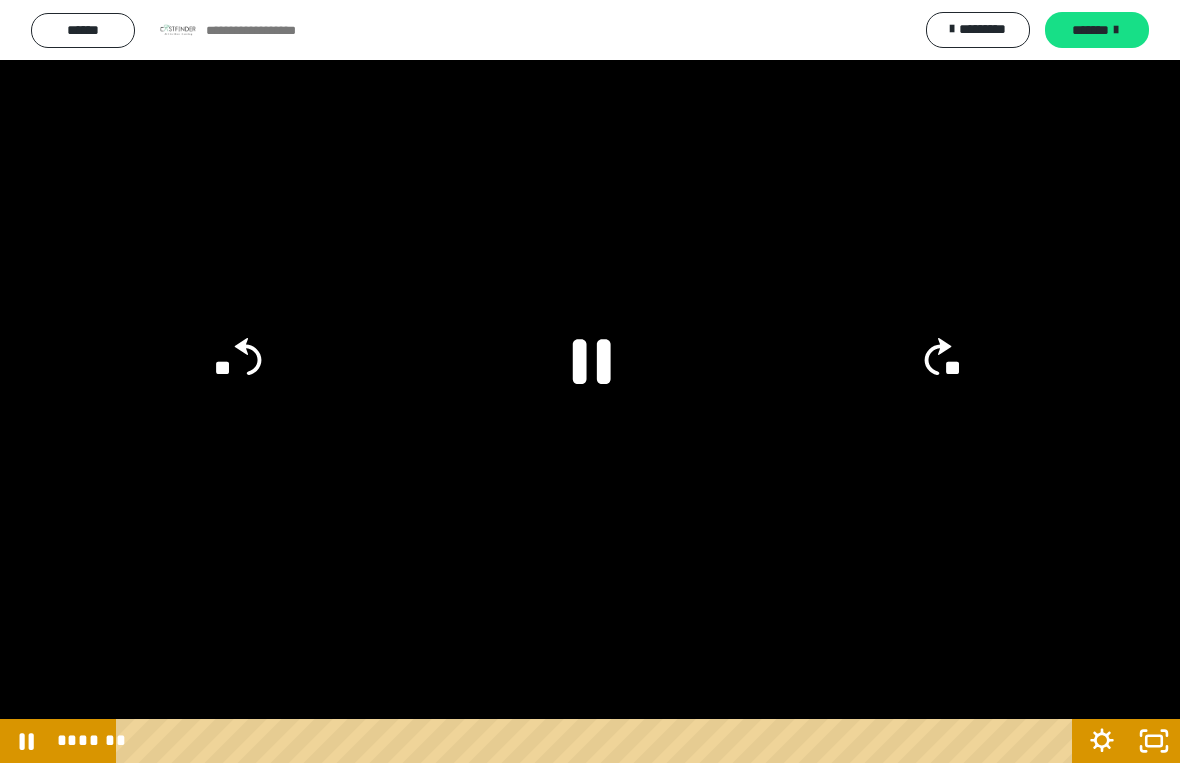 click on "**" 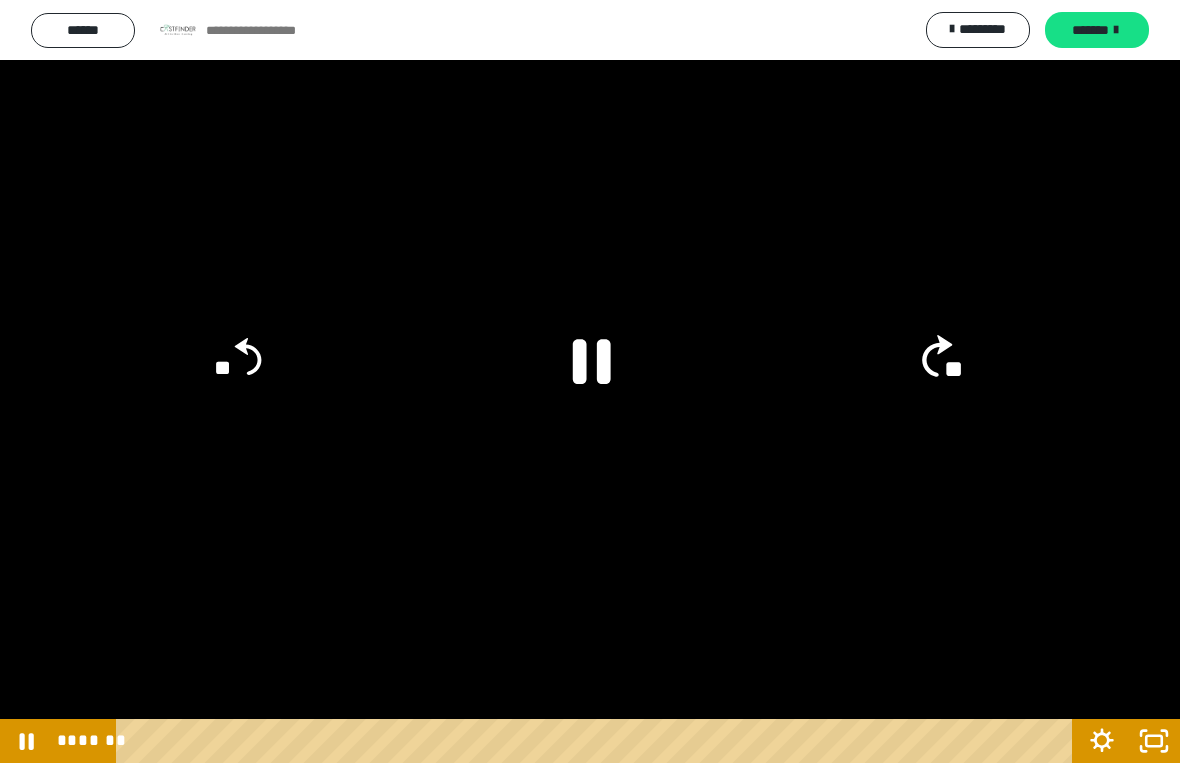click at bounding box center (590, 381) 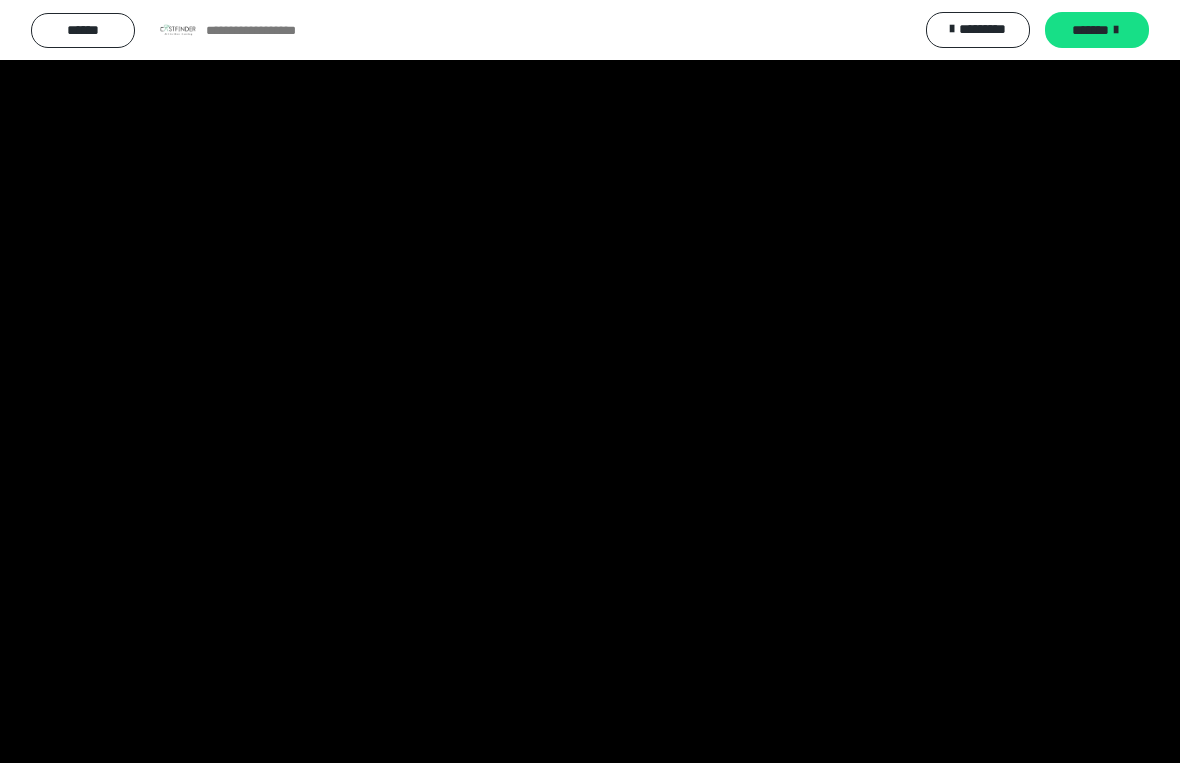 click at bounding box center (590, 381) 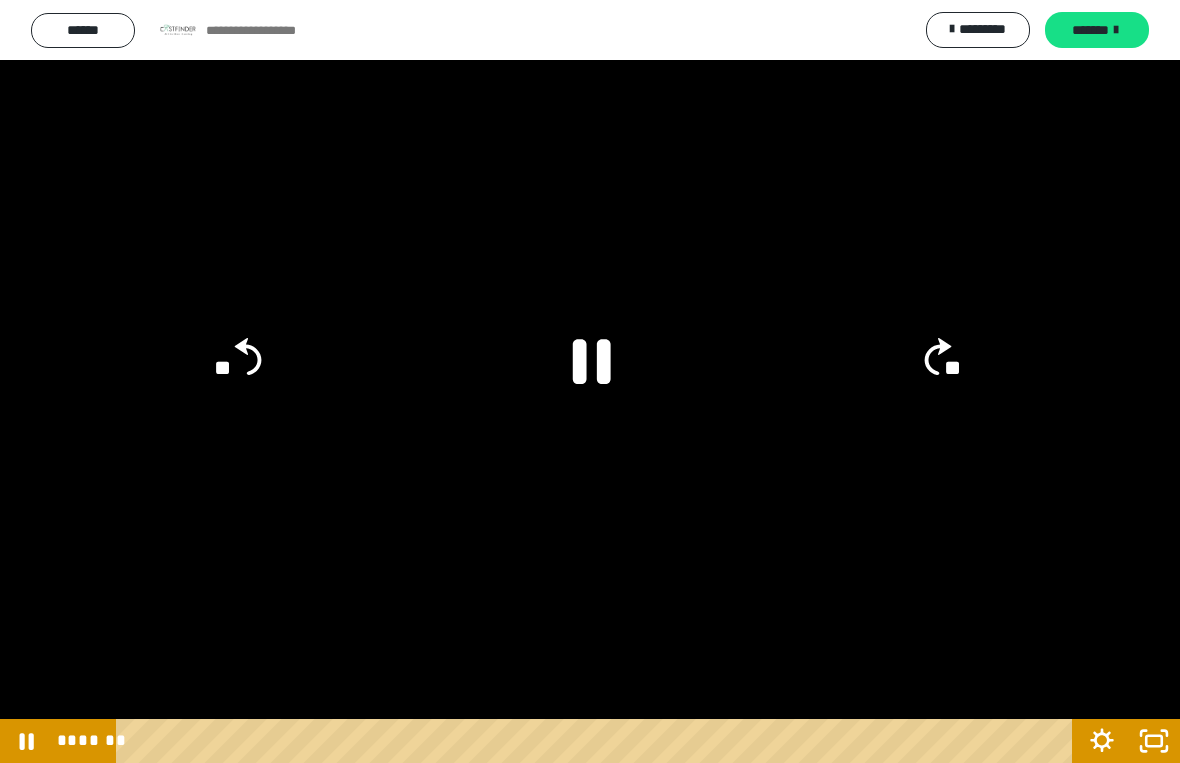 click on "**" 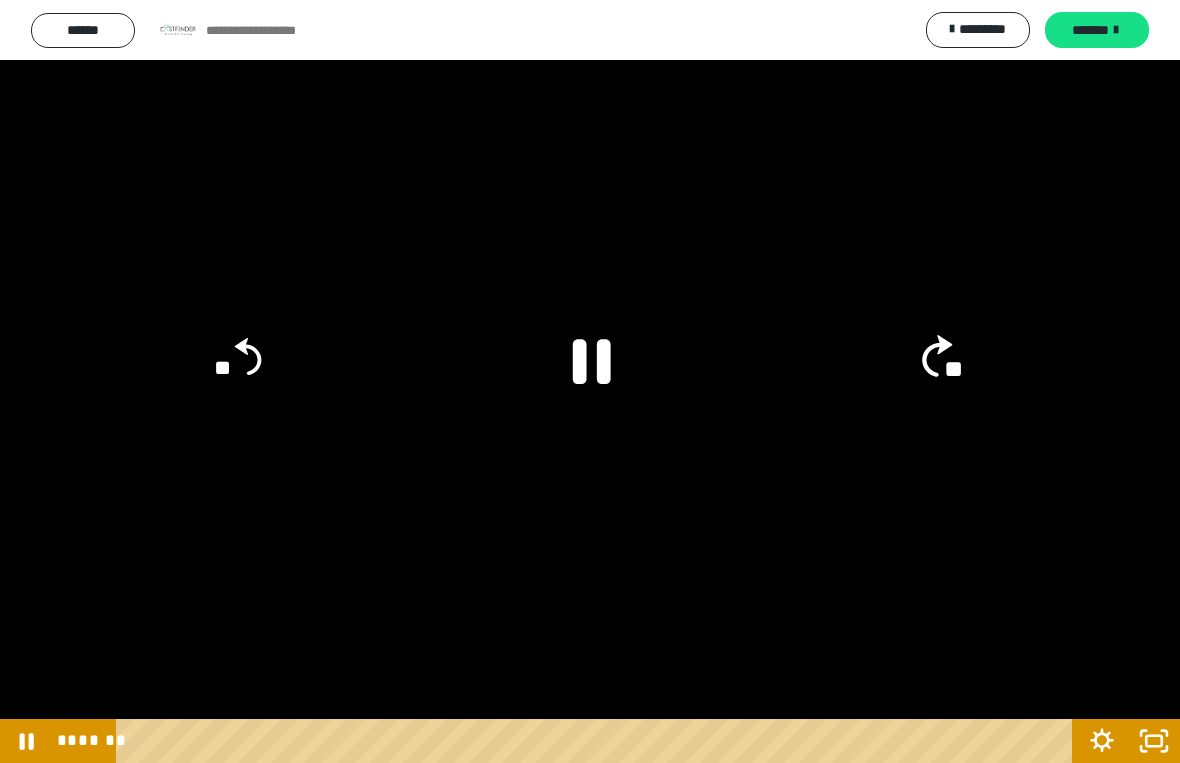 click on "**" 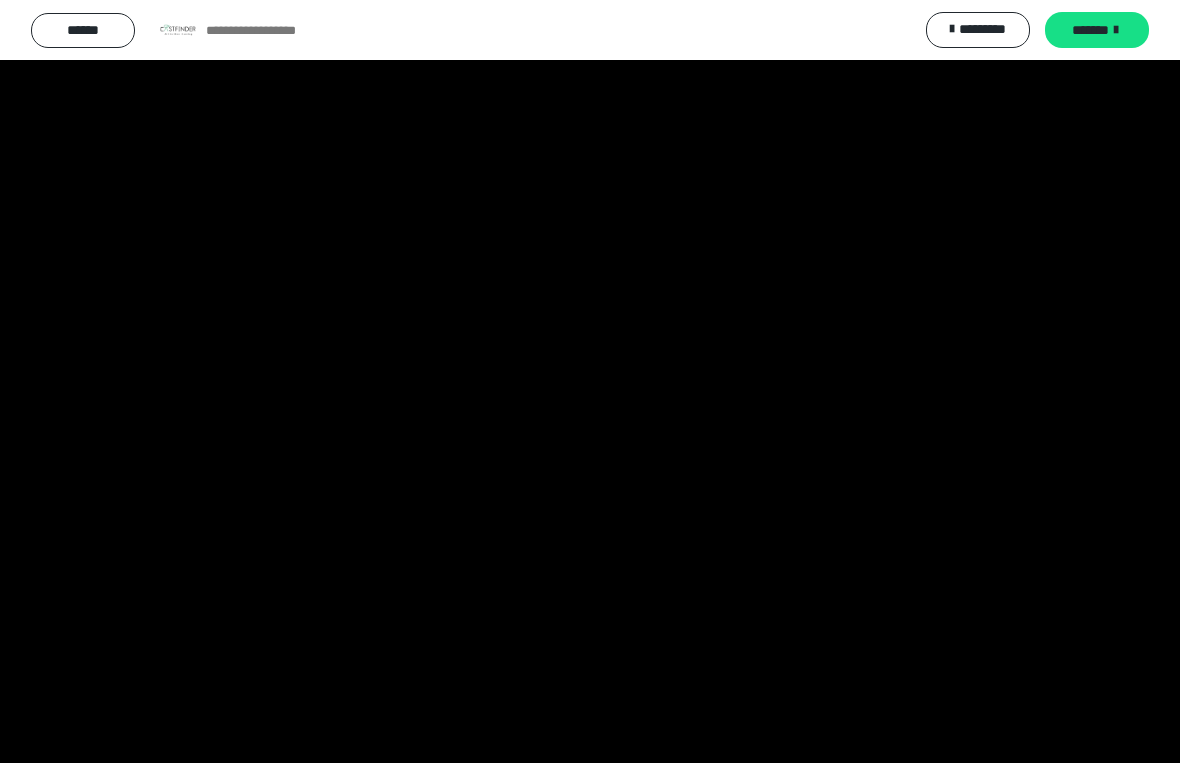 click at bounding box center (590, 381) 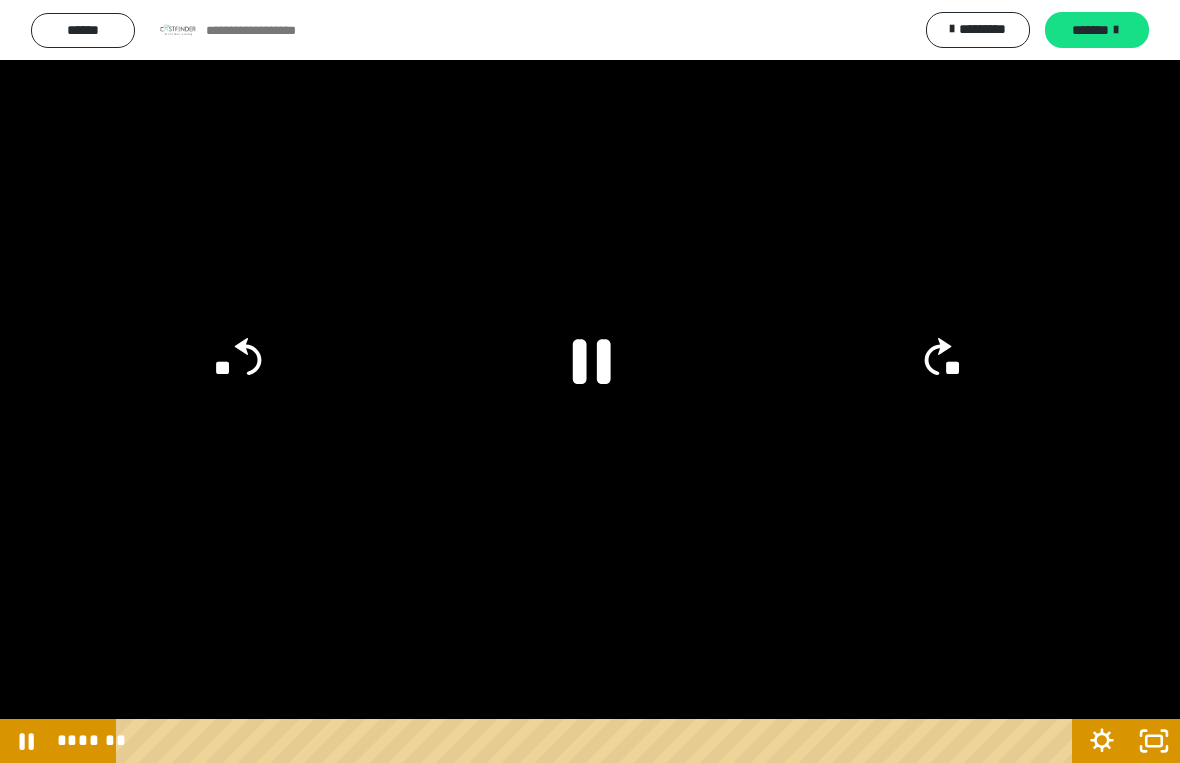 click on "**" 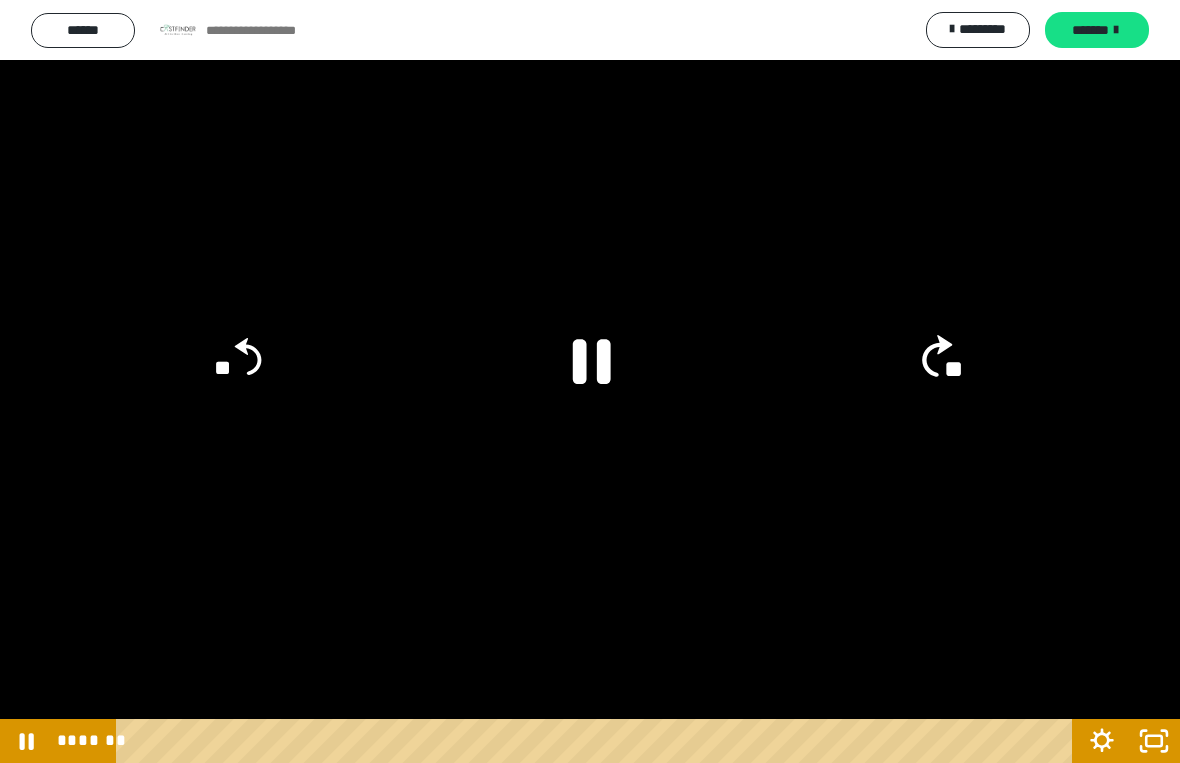 click on "**" 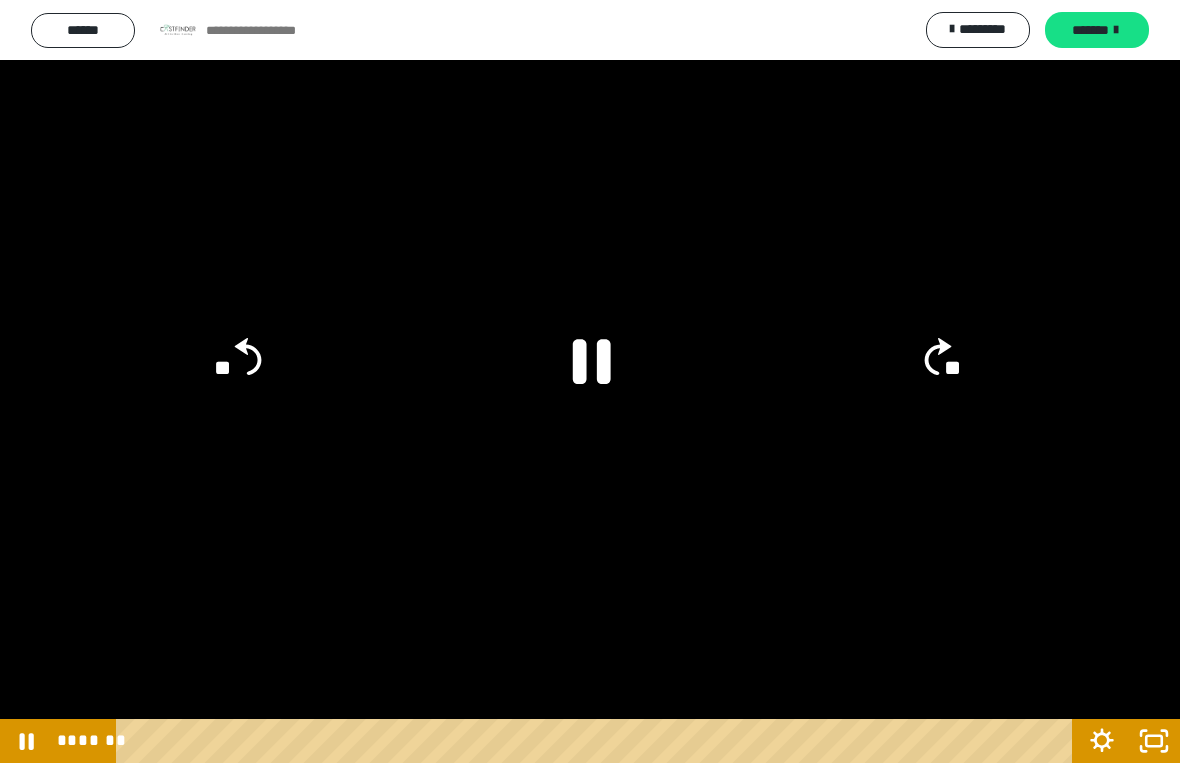 click on "**" 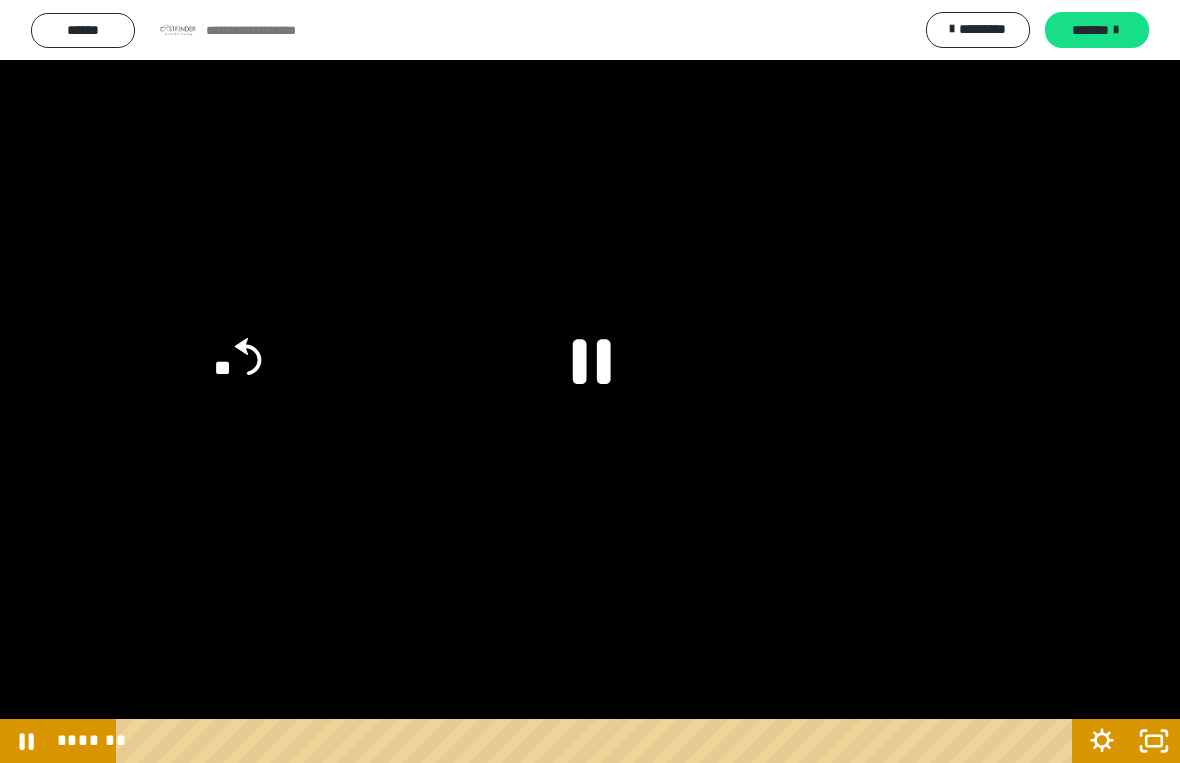 click on "**" 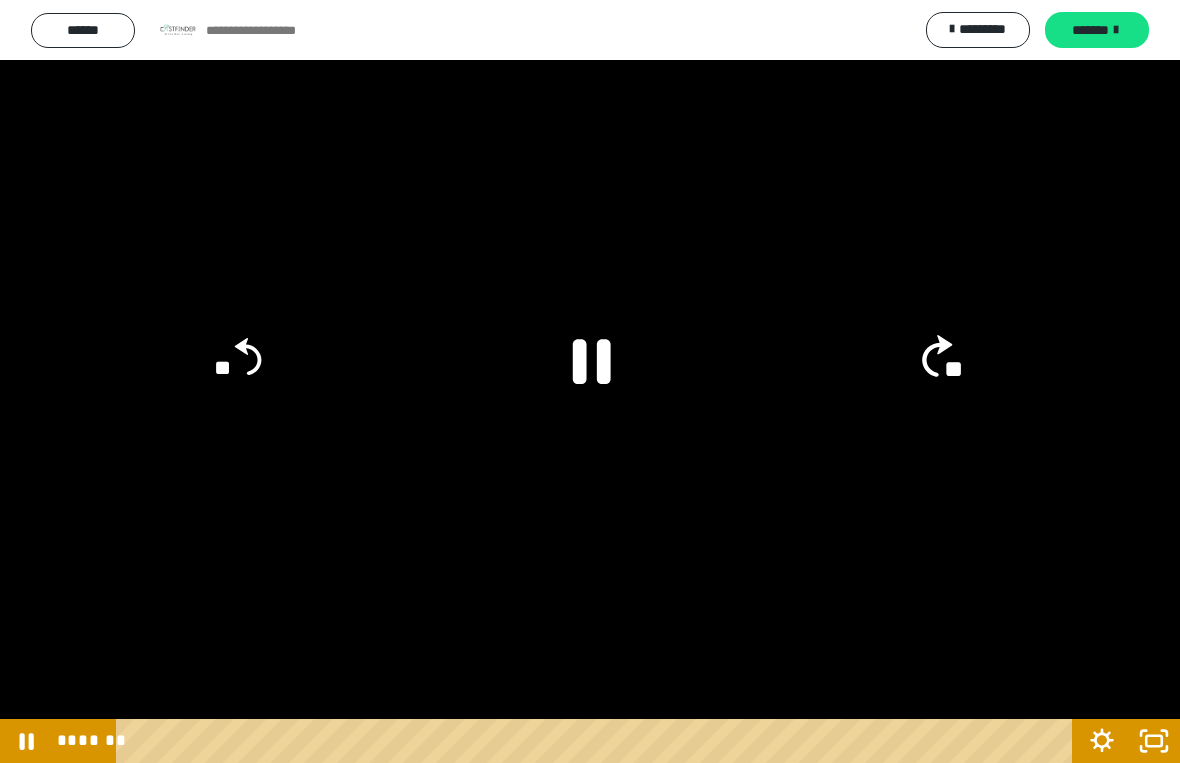 click on "**" 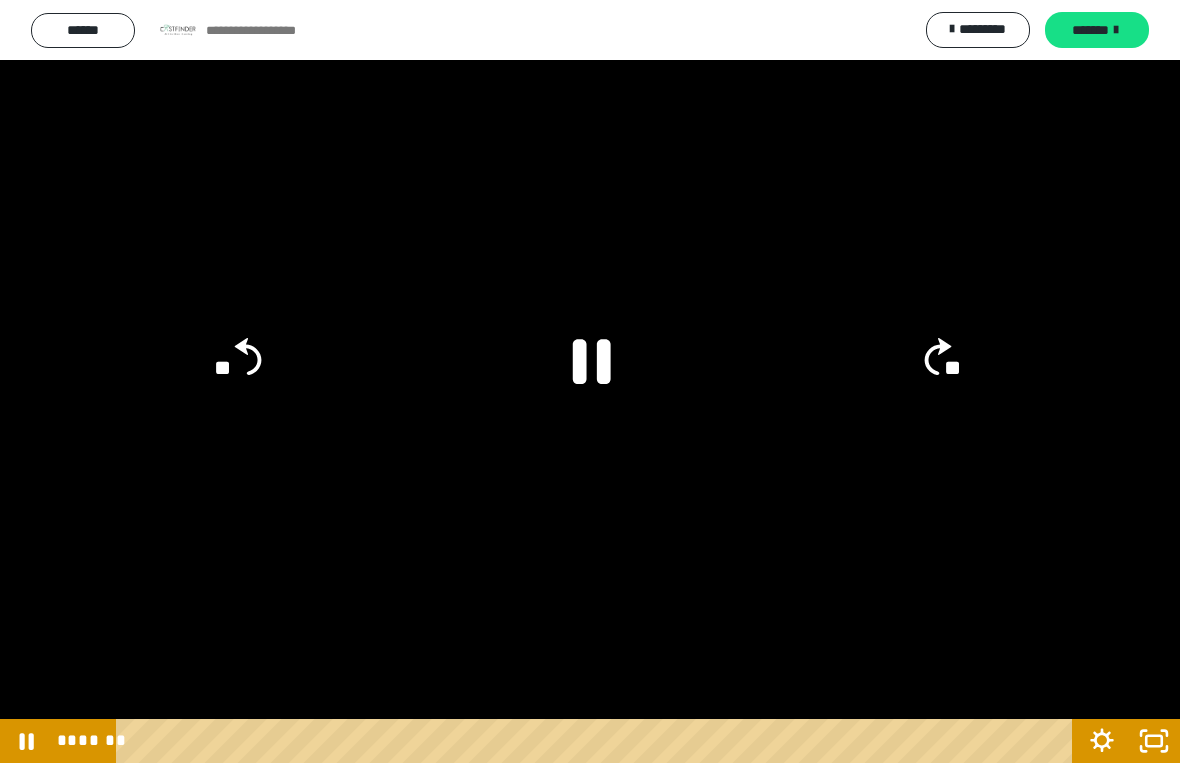 click on "**" 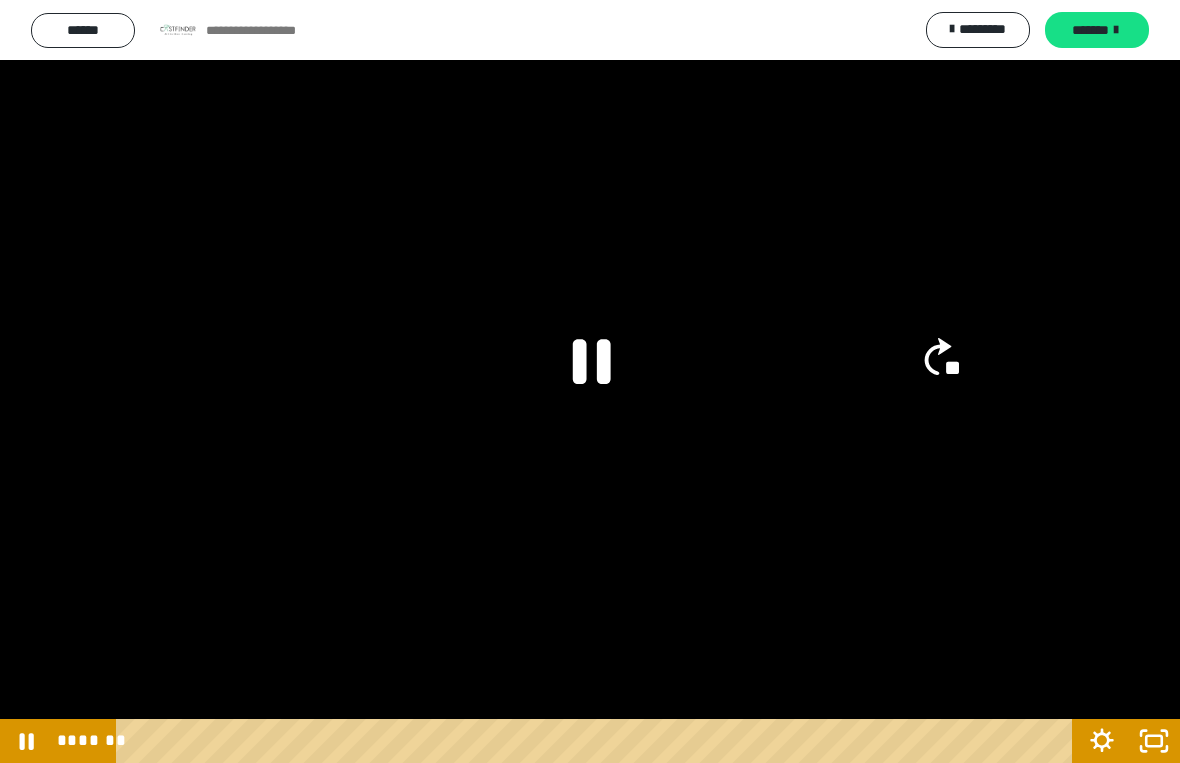 click on "**" 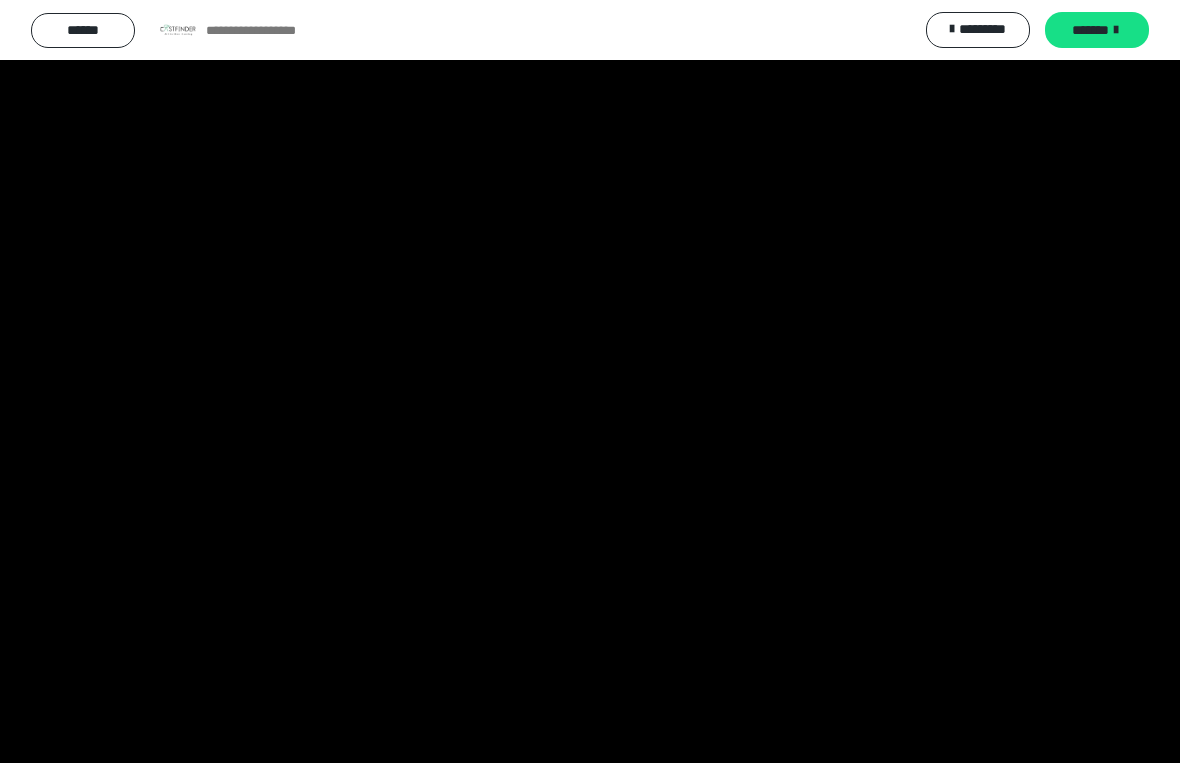 click at bounding box center [590, 381] 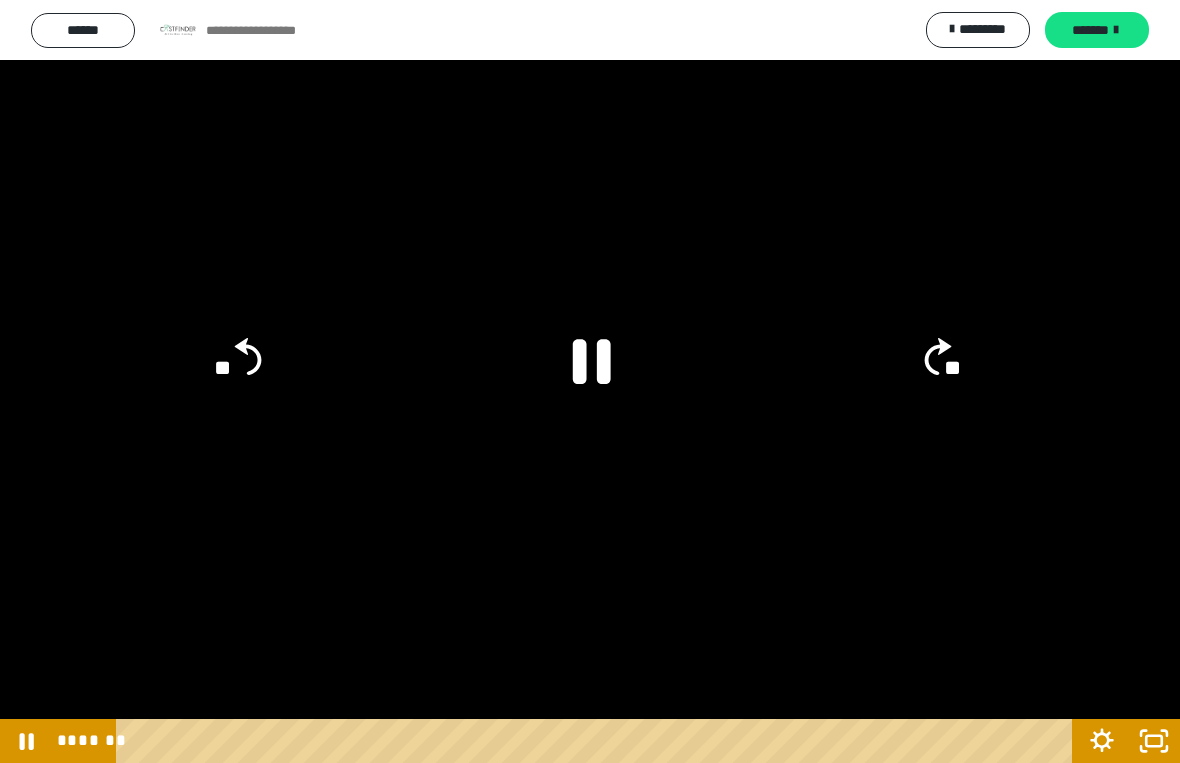 click 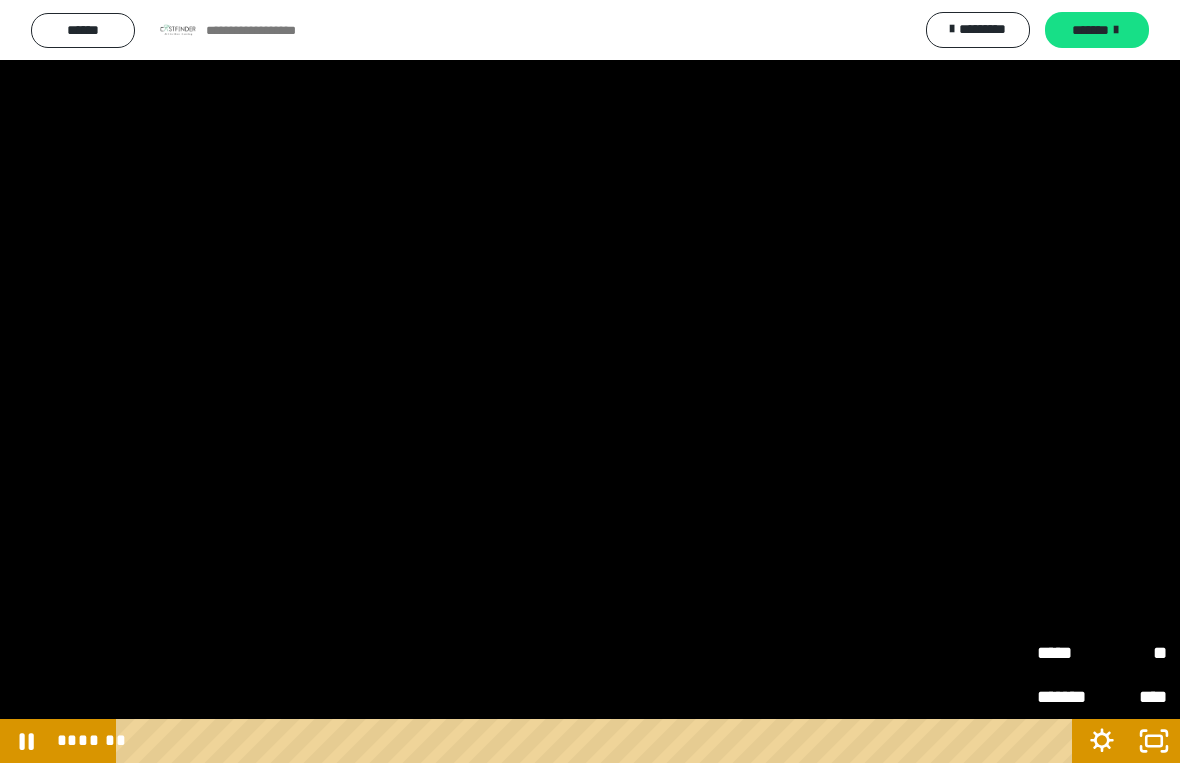 click on "**" at bounding box center (1134, 653) 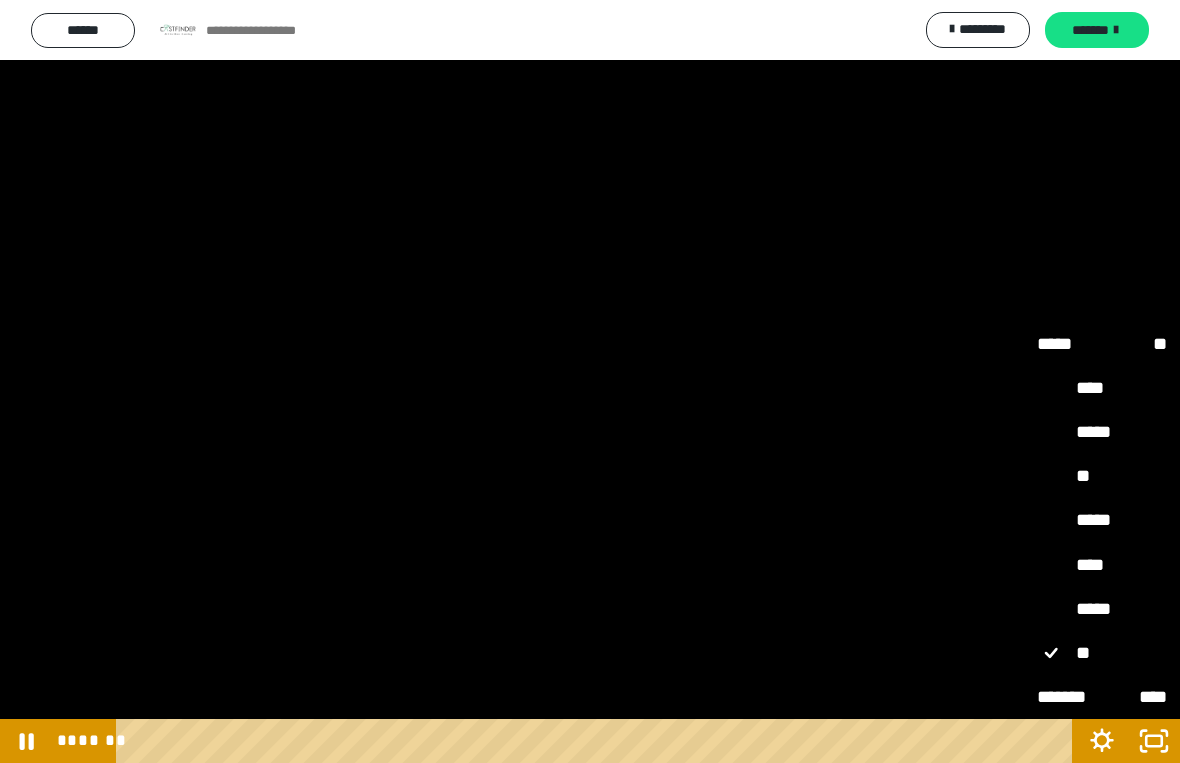 click on "****" at bounding box center [1102, 565] 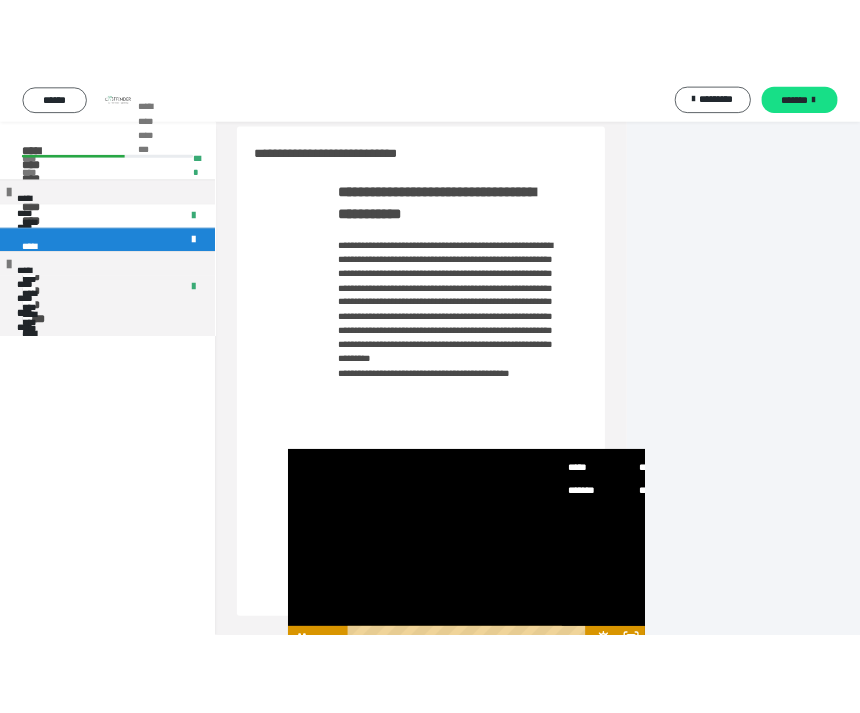 scroll, scrollTop: 143, scrollLeft: 0, axis: vertical 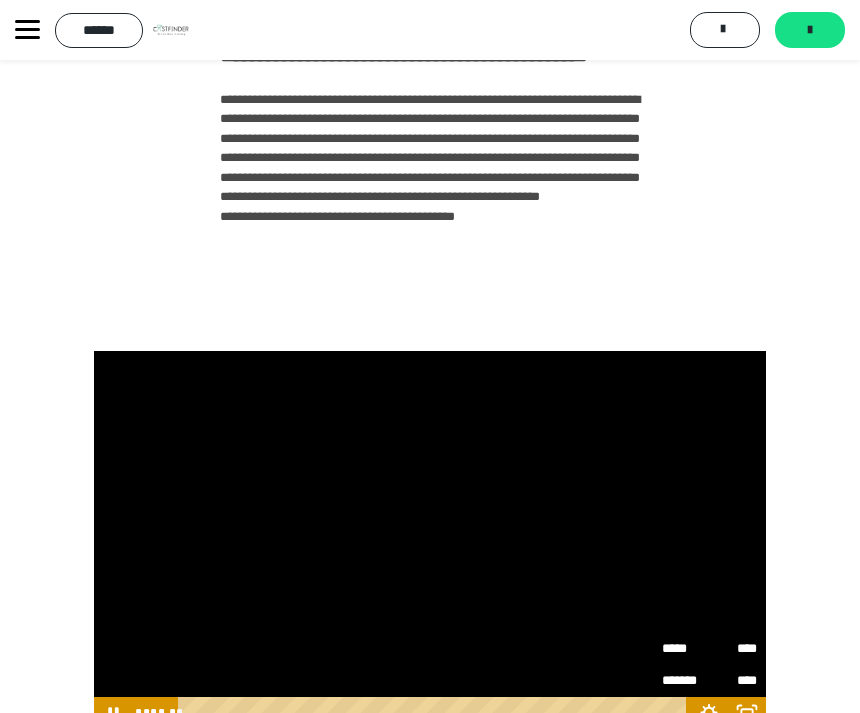 click at bounding box center (430, 540) 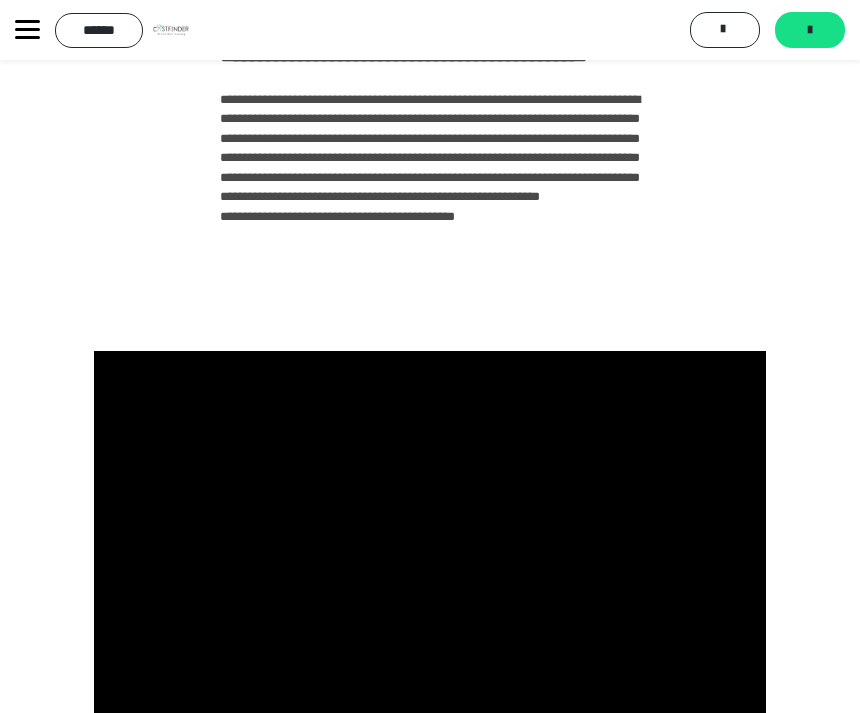 click at bounding box center (430, 540) 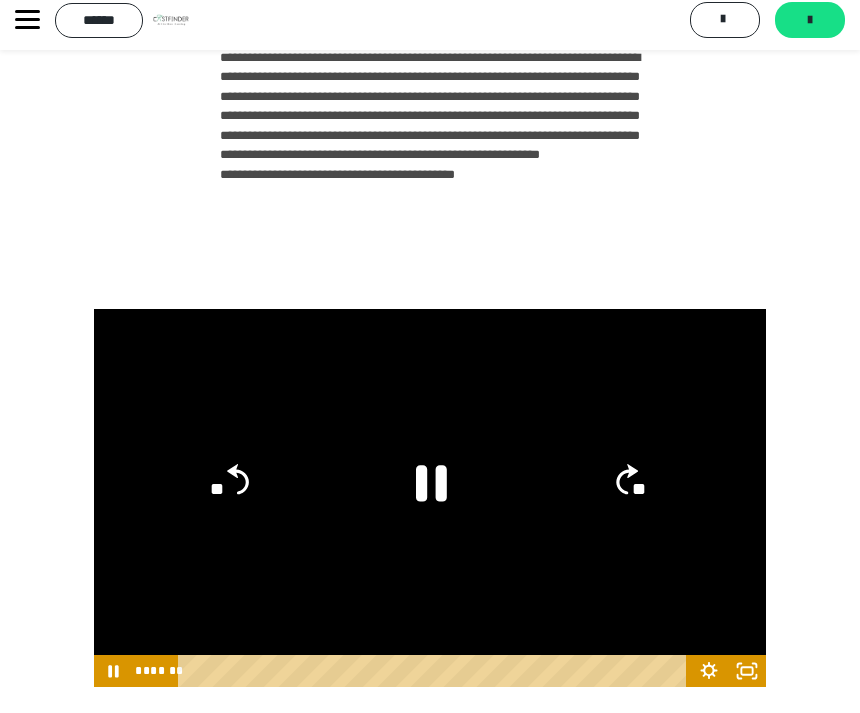 scroll, scrollTop: 172, scrollLeft: 0, axis: vertical 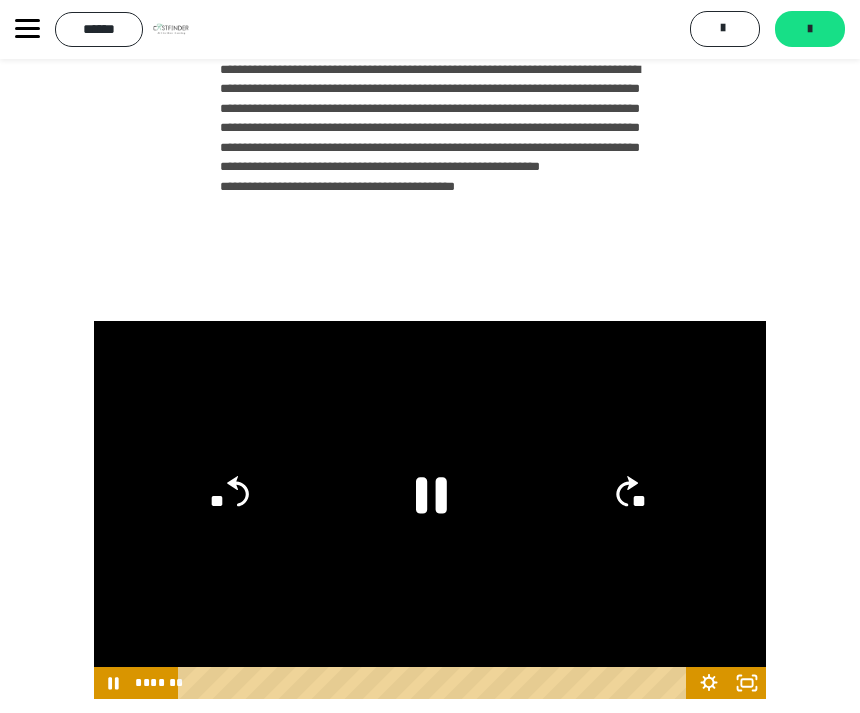 click 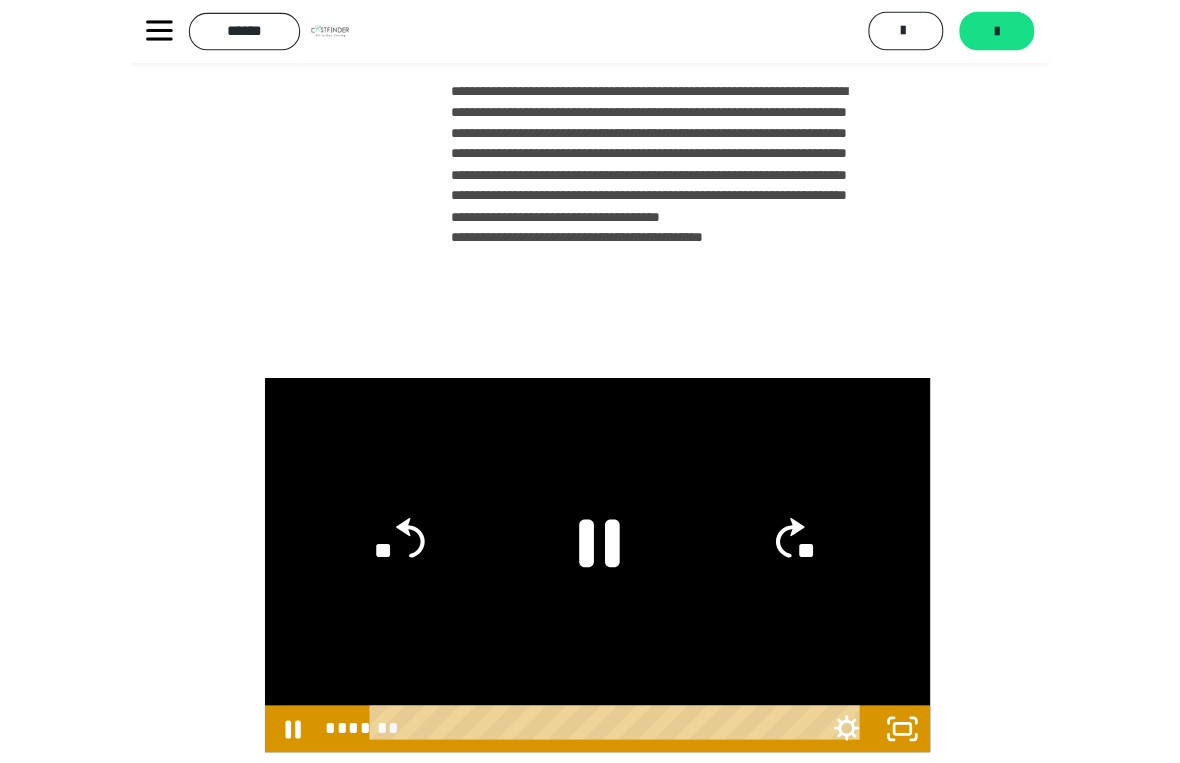 scroll, scrollTop: 24, scrollLeft: 0, axis: vertical 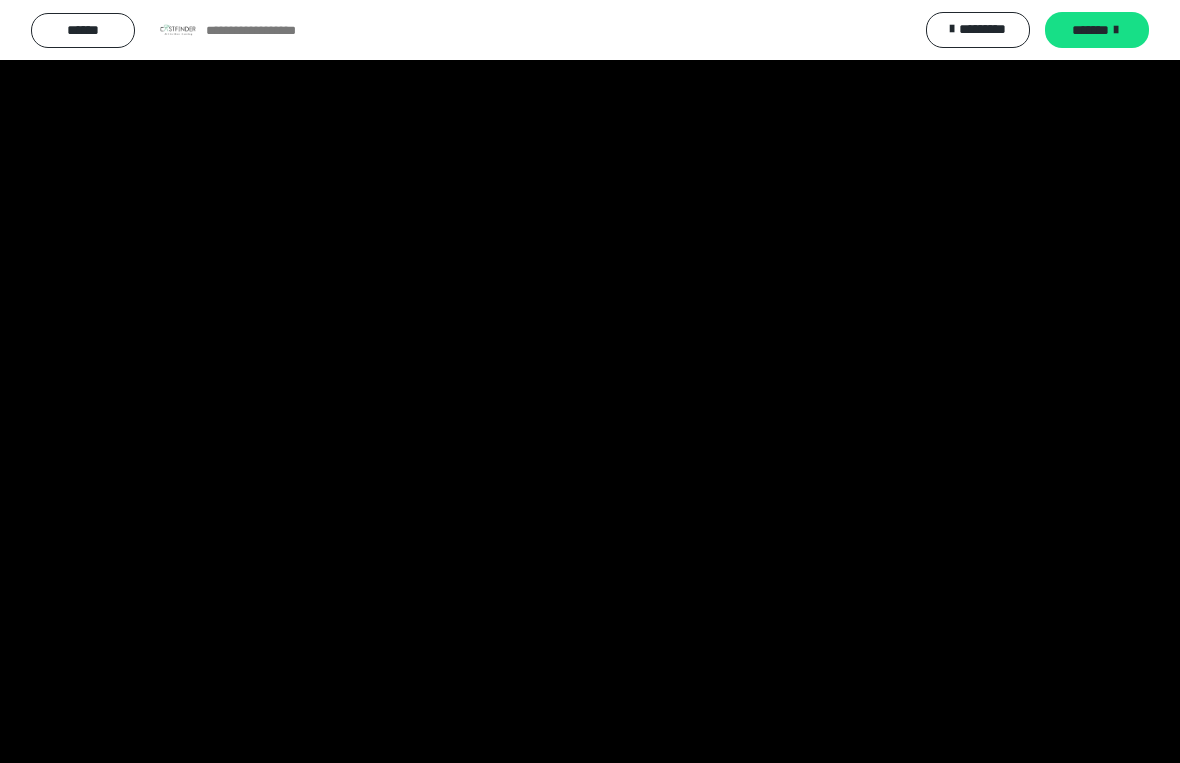 click at bounding box center (590, 381) 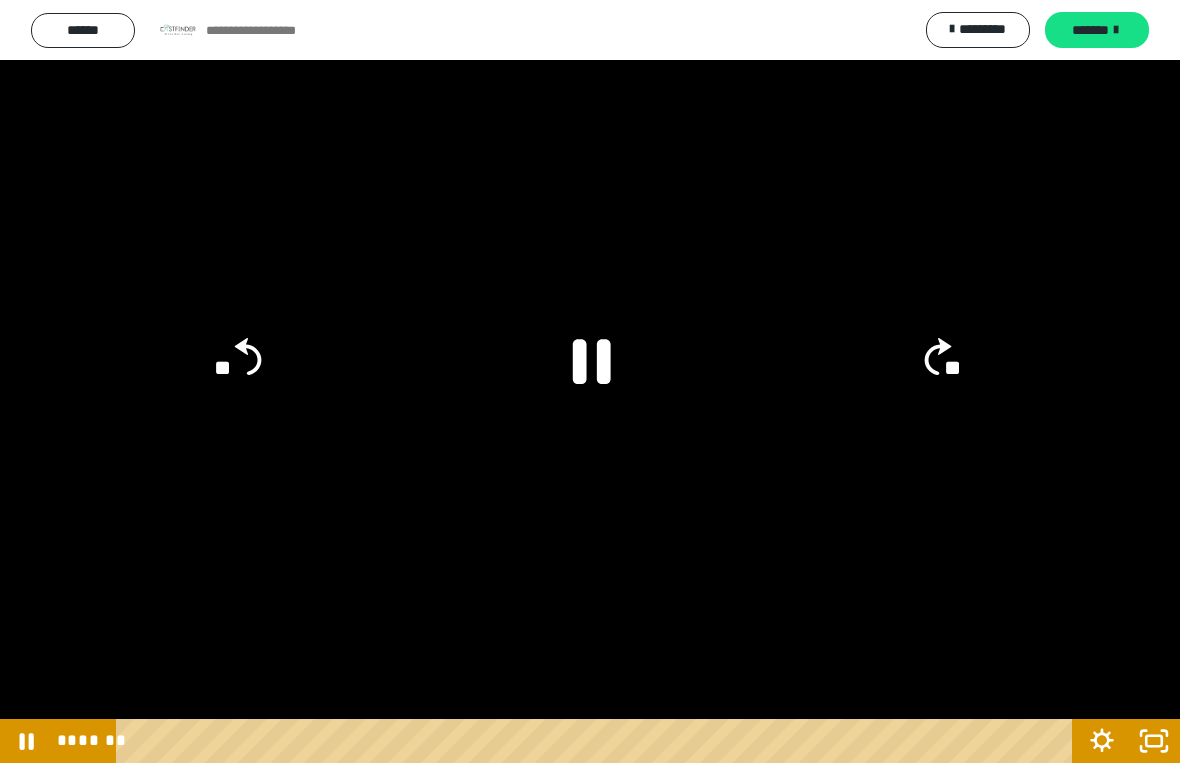 click 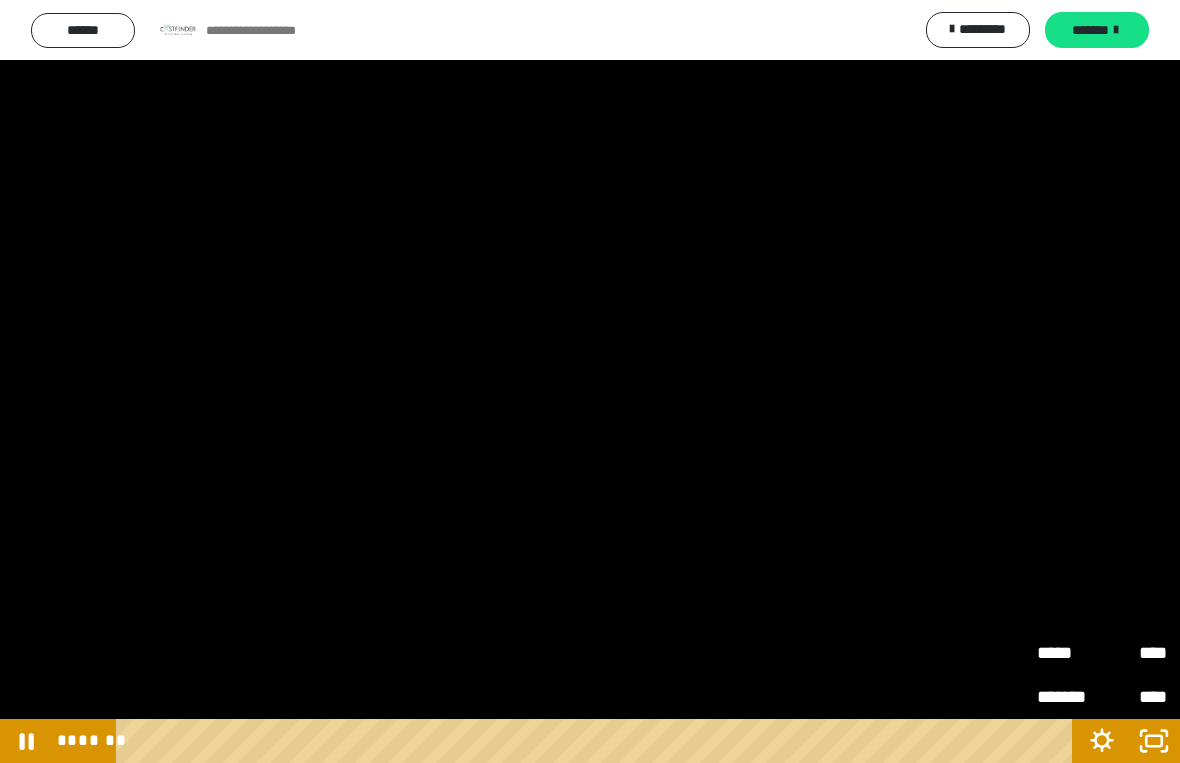 click on "****" at bounding box center [1134, 653] 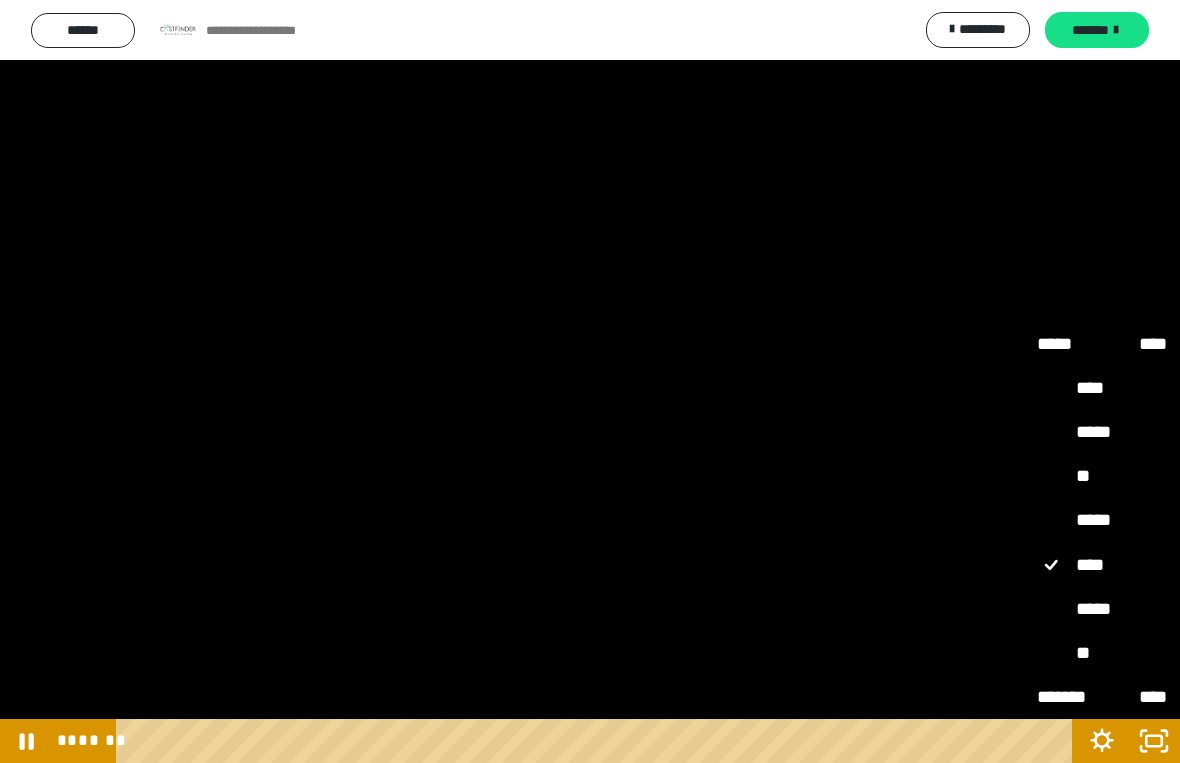 click on "**" at bounding box center (1102, 653) 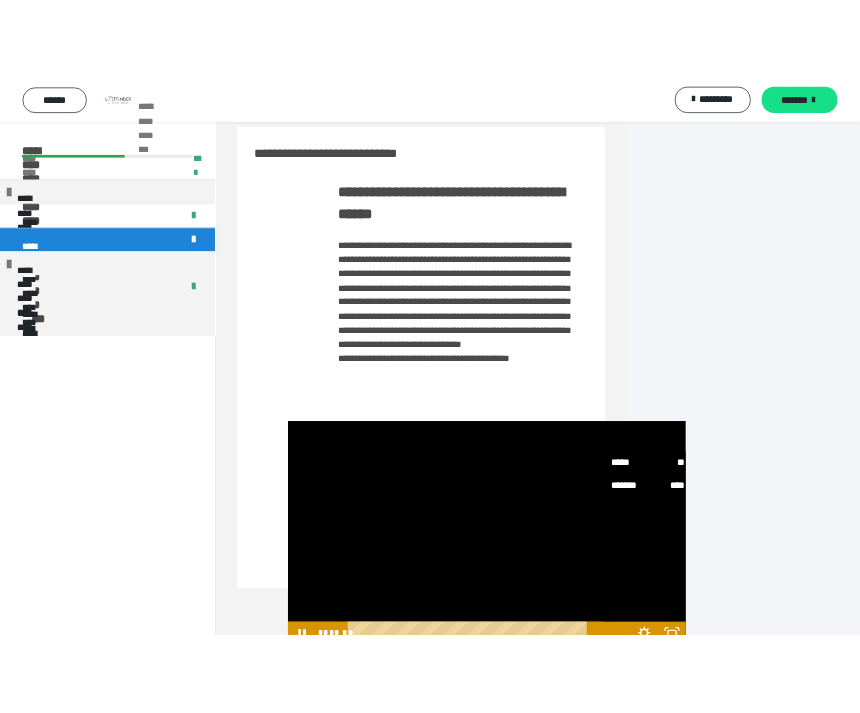 scroll, scrollTop: 153, scrollLeft: 0, axis: vertical 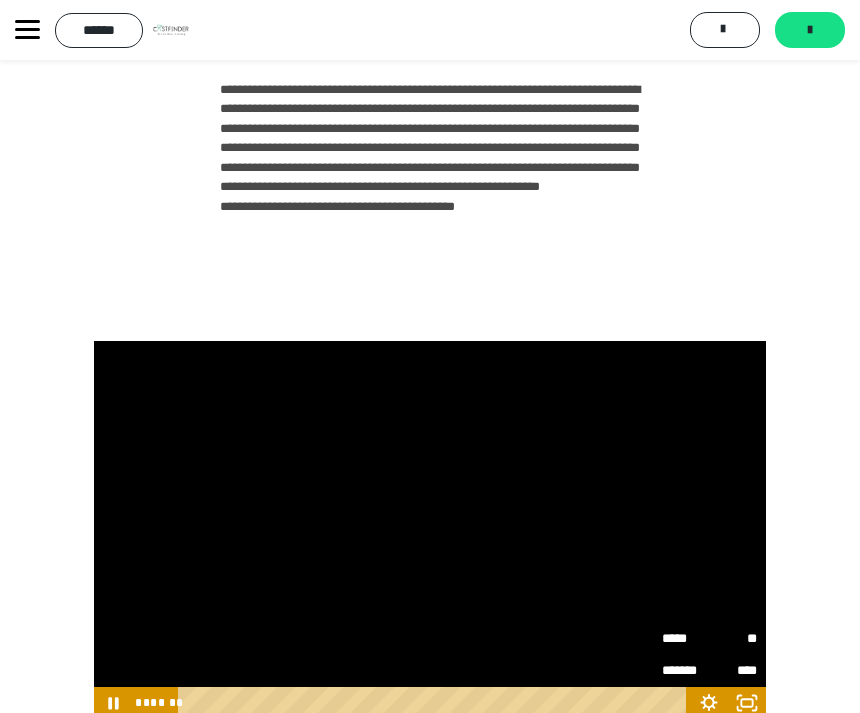 click at bounding box center [430, 530] 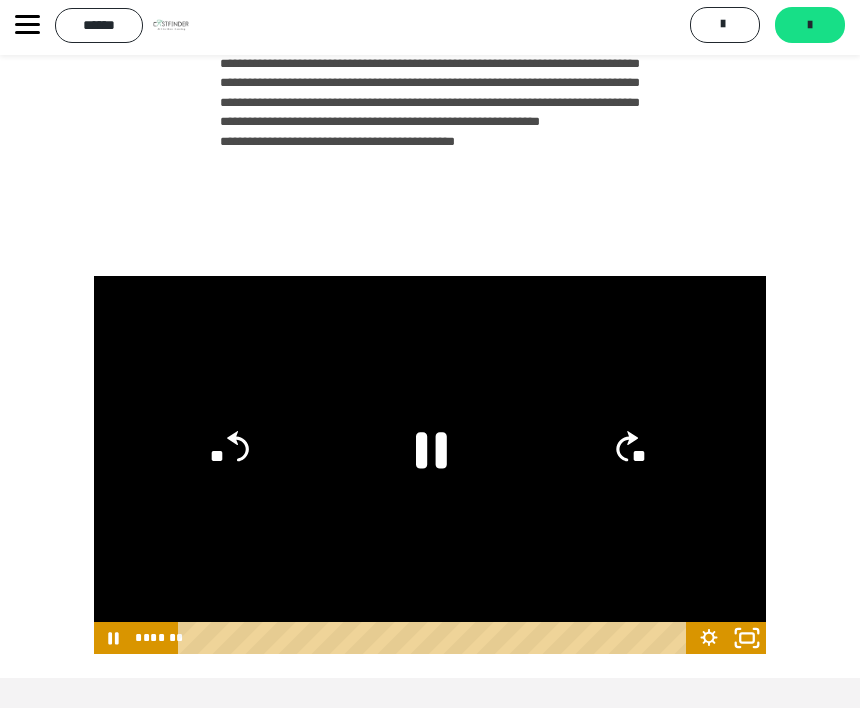 click 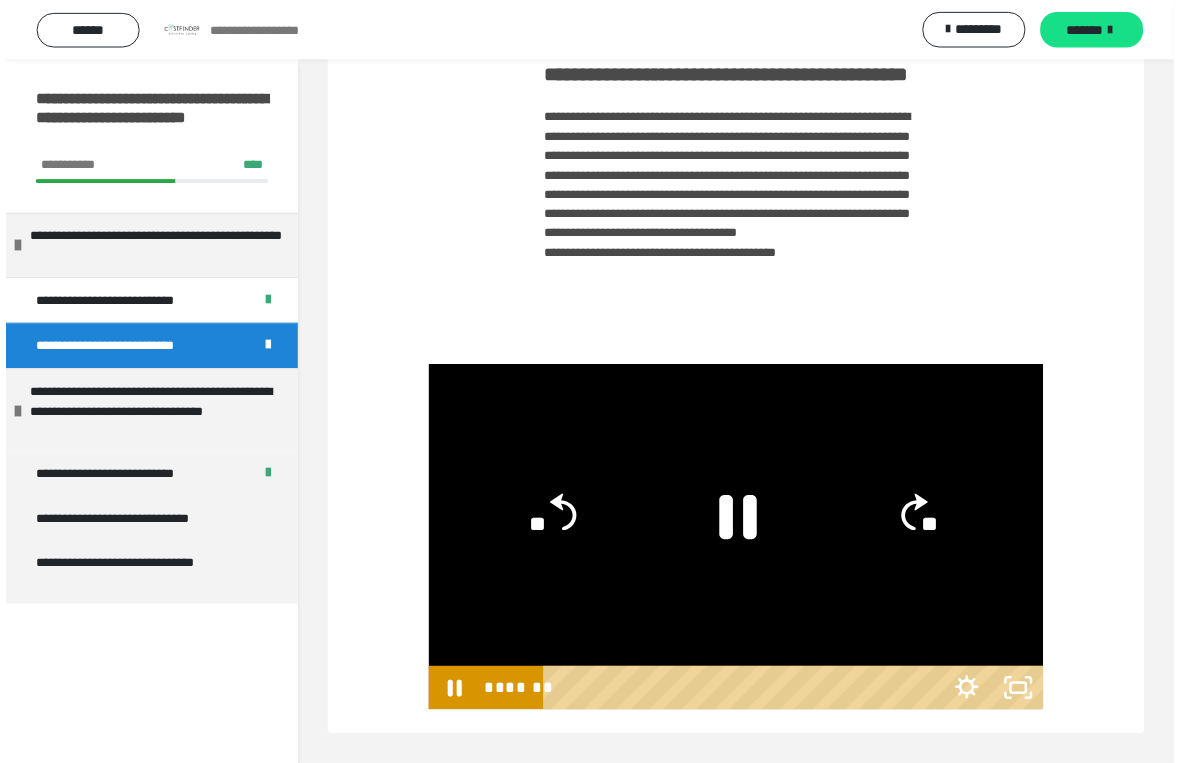 scroll, scrollTop: 24, scrollLeft: 0, axis: vertical 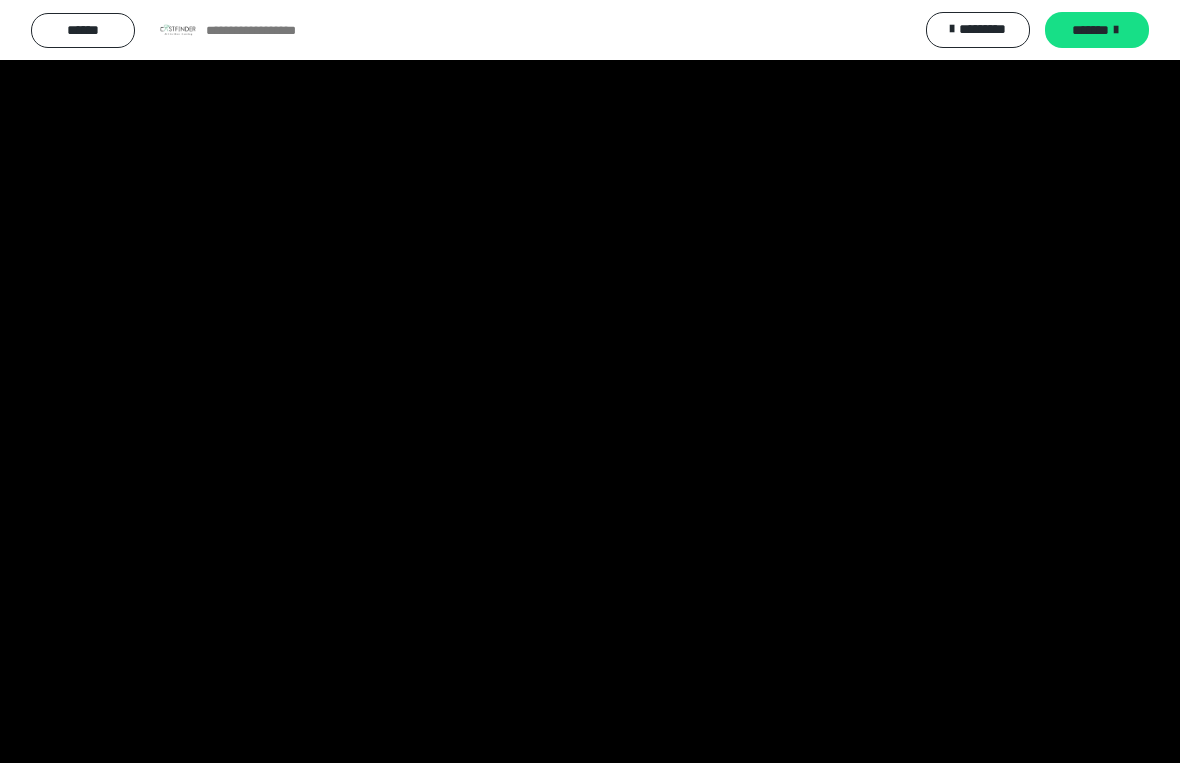 click at bounding box center (590, 381) 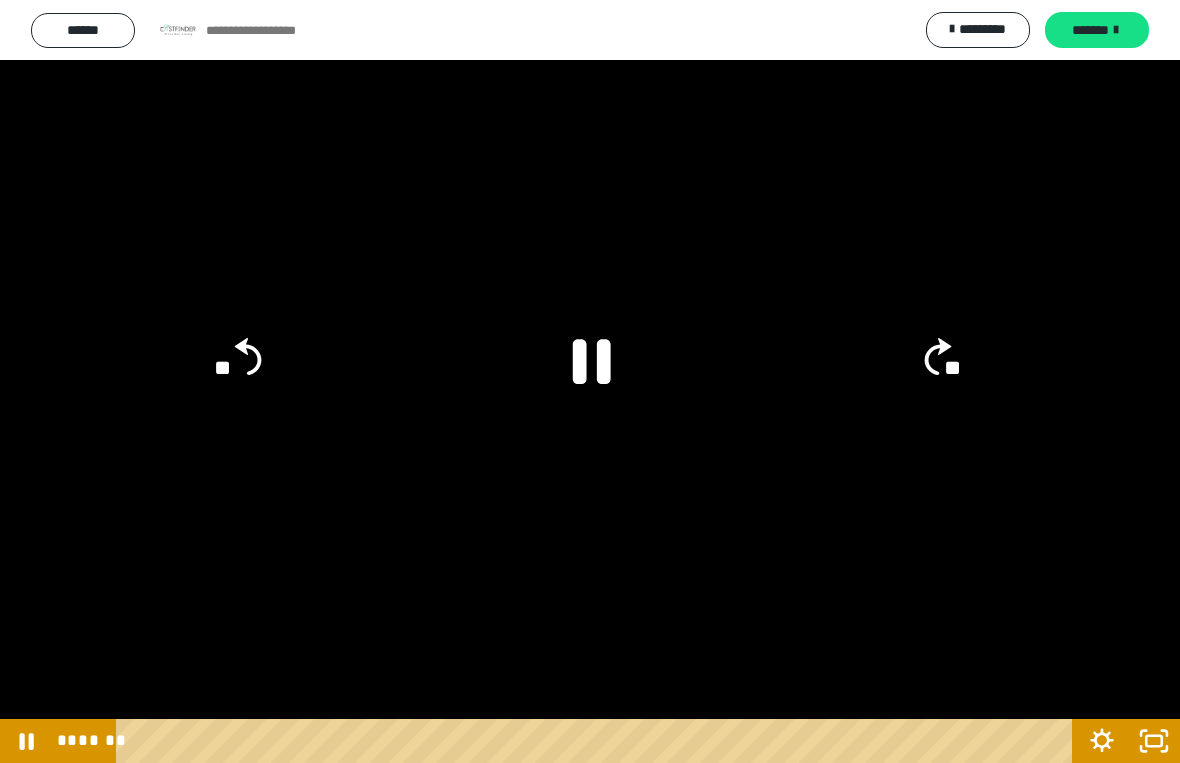 click on "**" 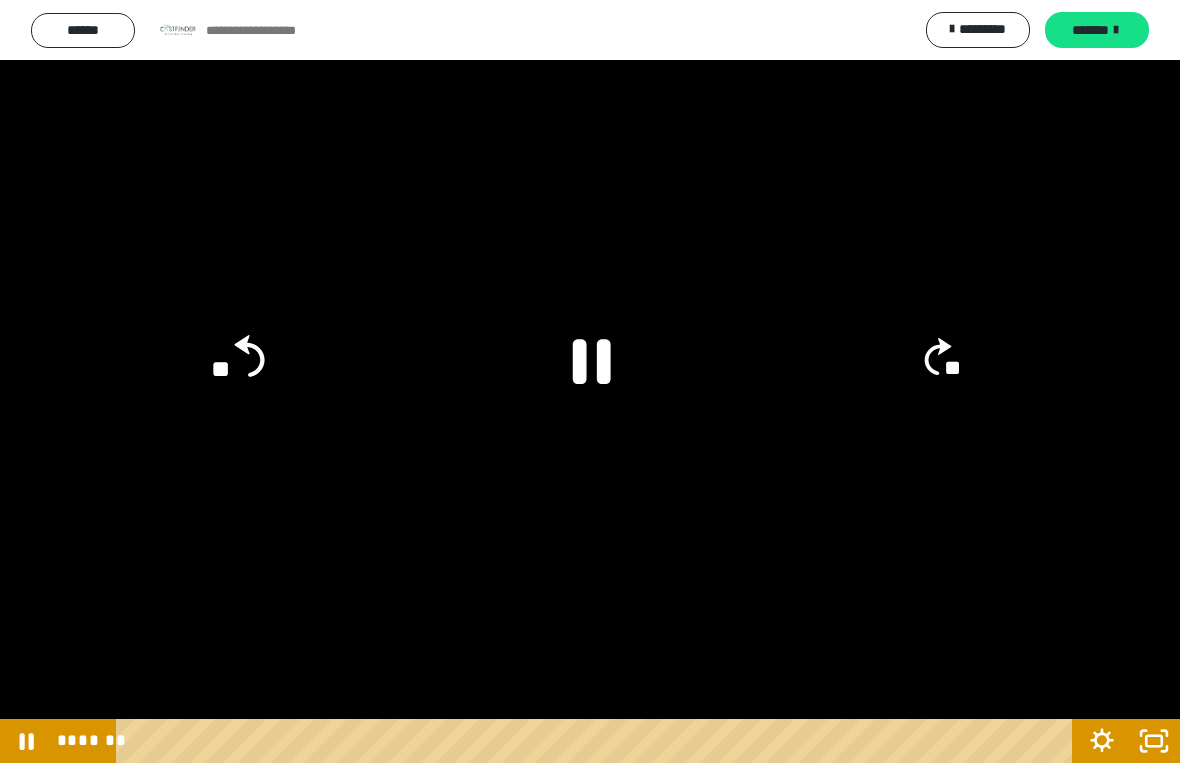 click on "**" 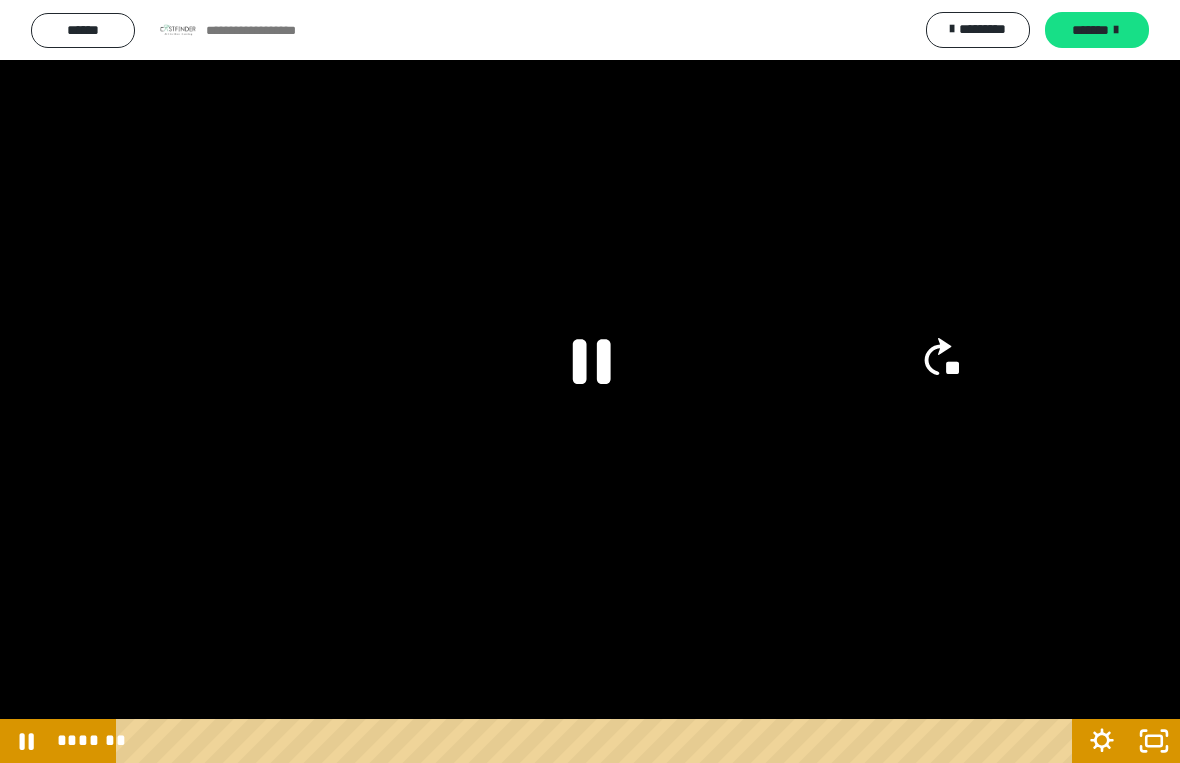 click on "**" 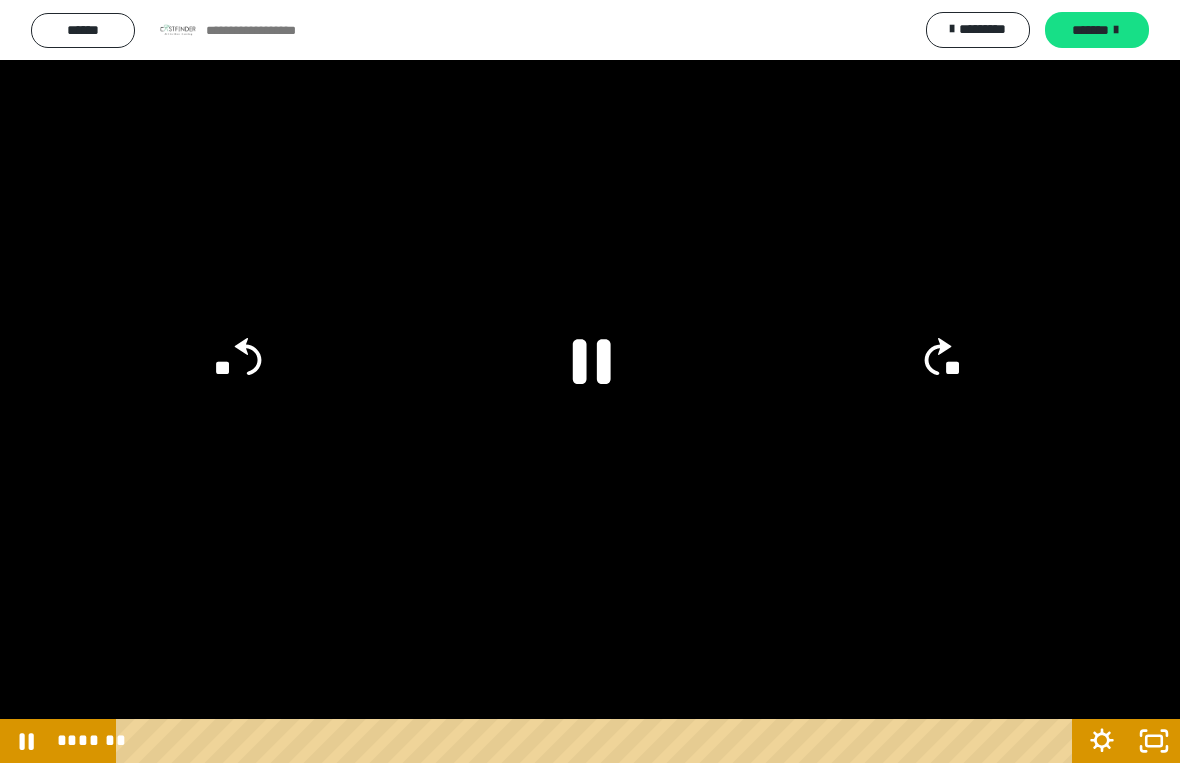 click on "**" 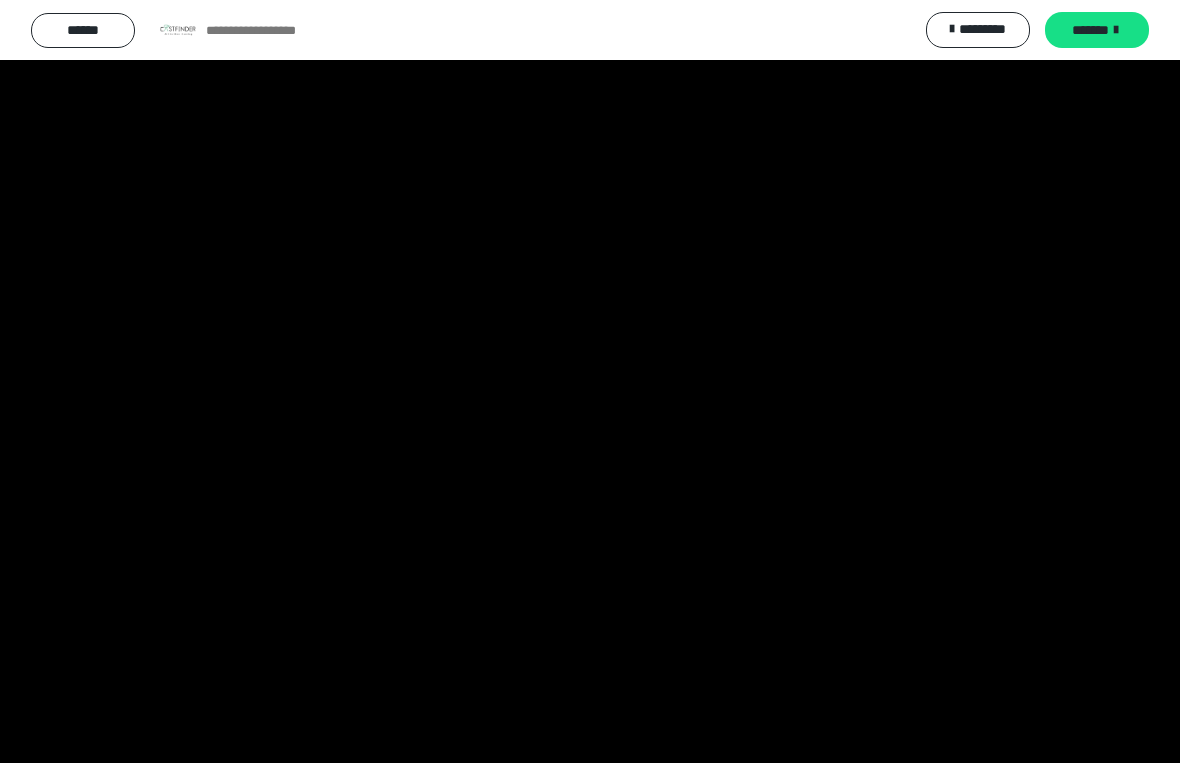 click at bounding box center (590, 381) 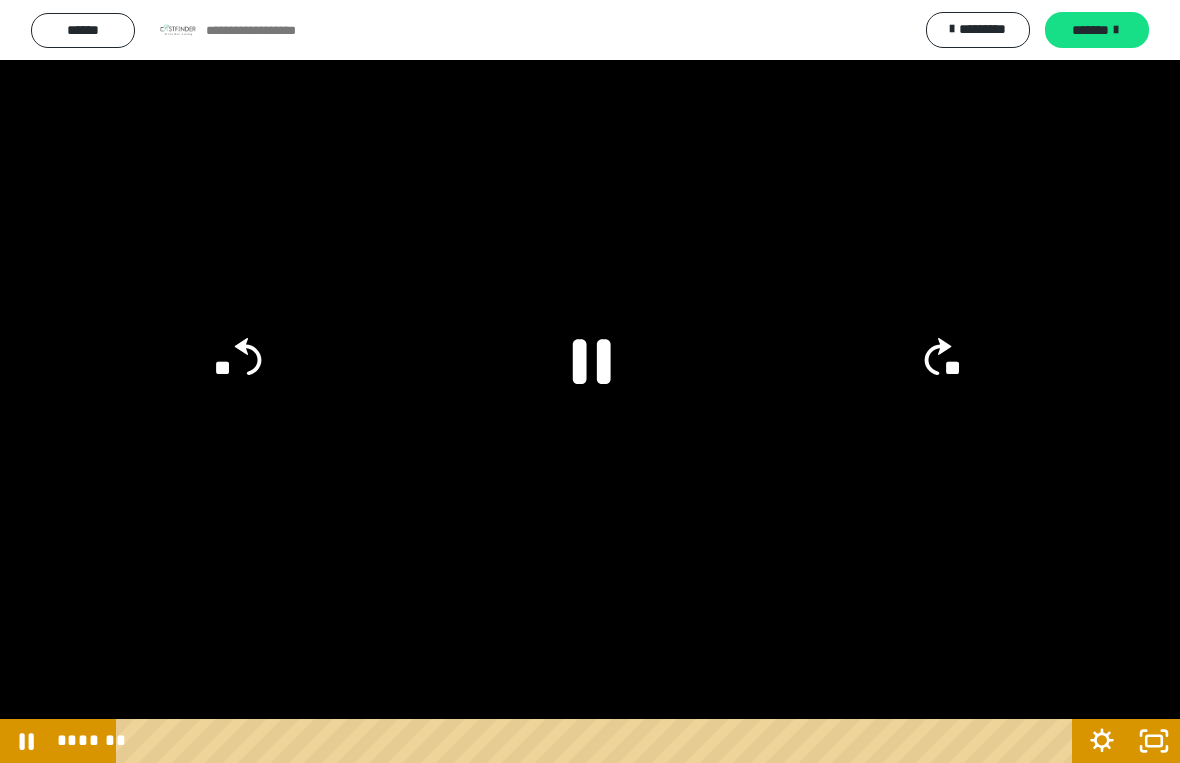 click 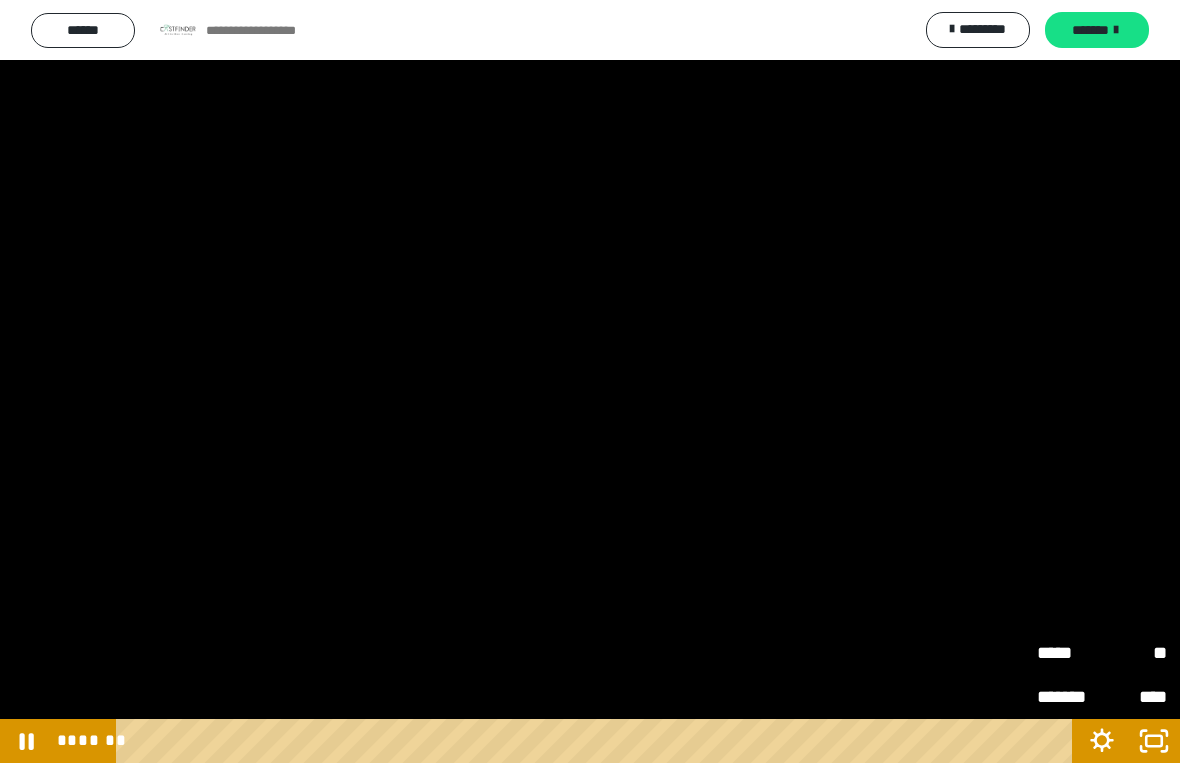 click on "*****" at bounding box center [1069, 653] 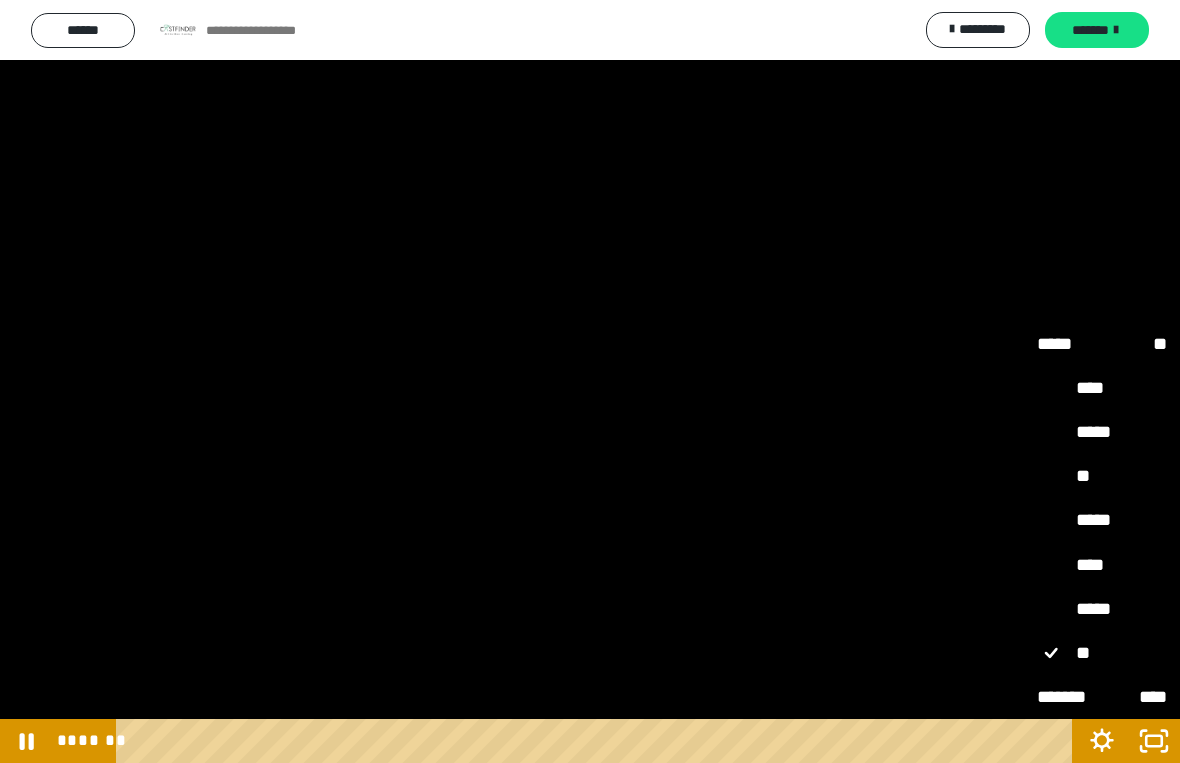 click on "**" at bounding box center (1102, 476) 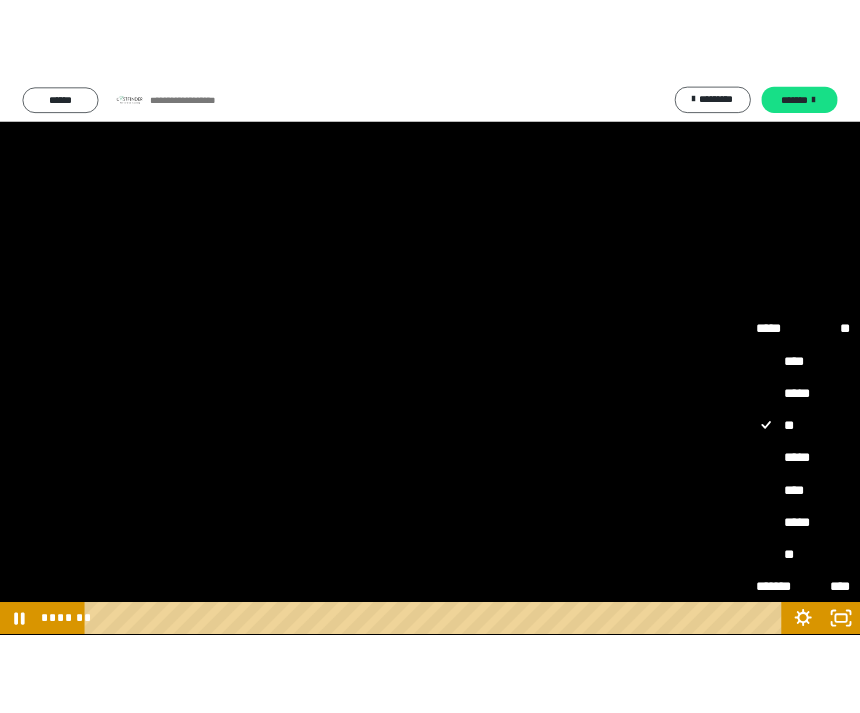 scroll, scrollTop: 115, scrollLeft: 0, axis: vertical 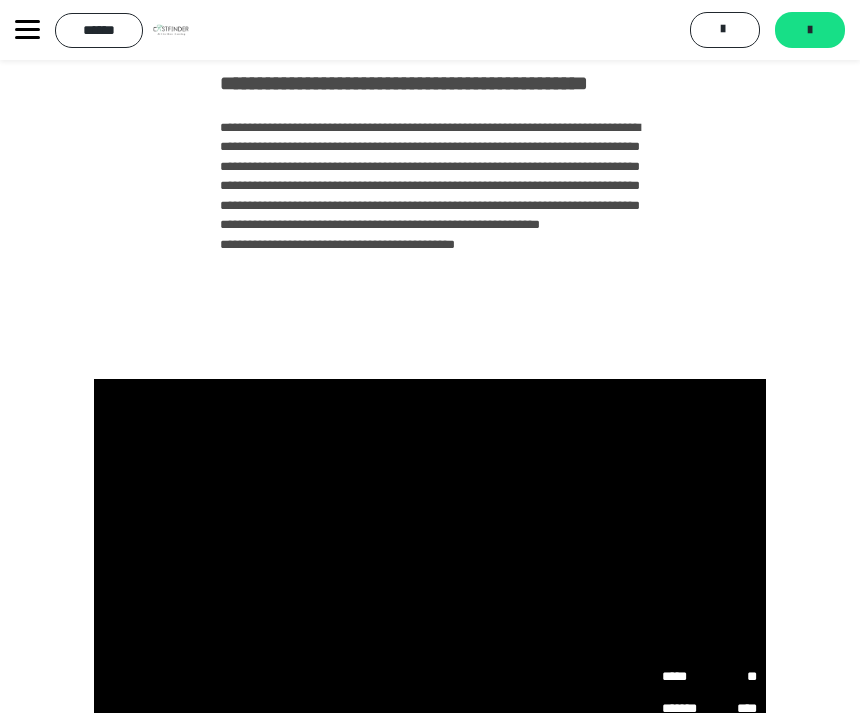 click at bounding box center [430, 568] 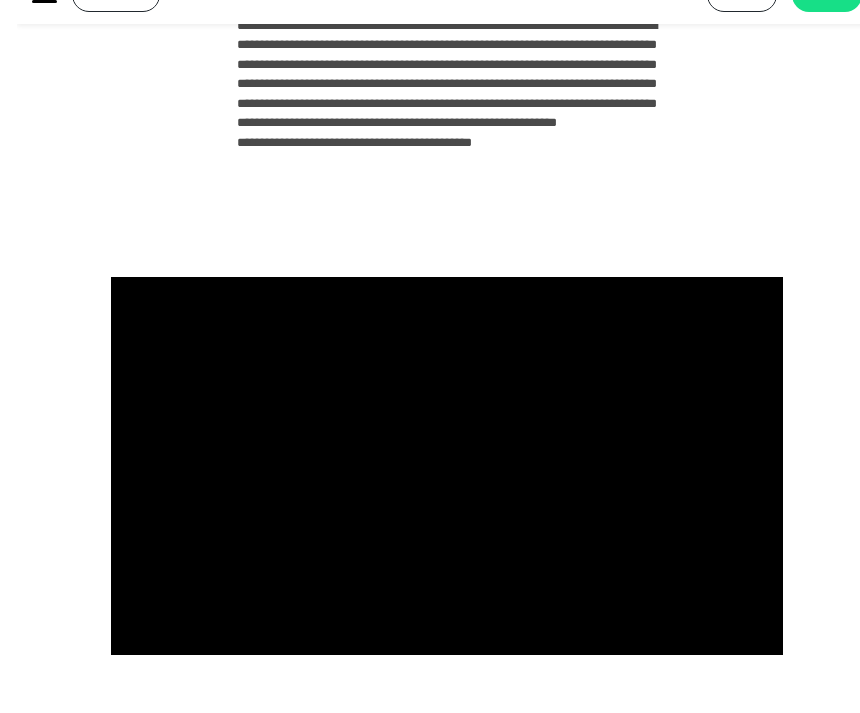 scroll, scrollTop: 173, scrollLeft: 0, axis: vertical 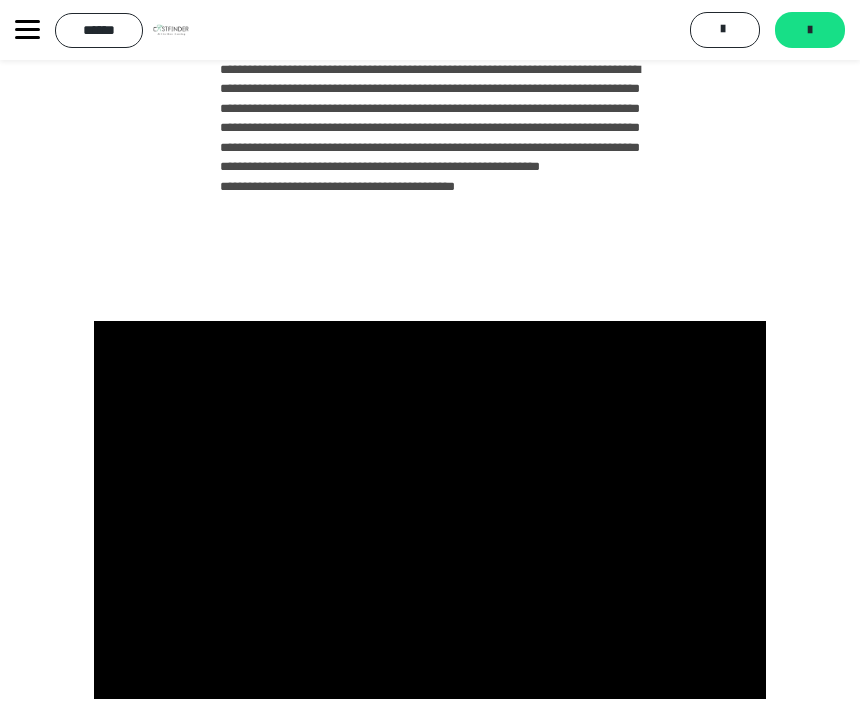 click at bounding box center [430, 510] 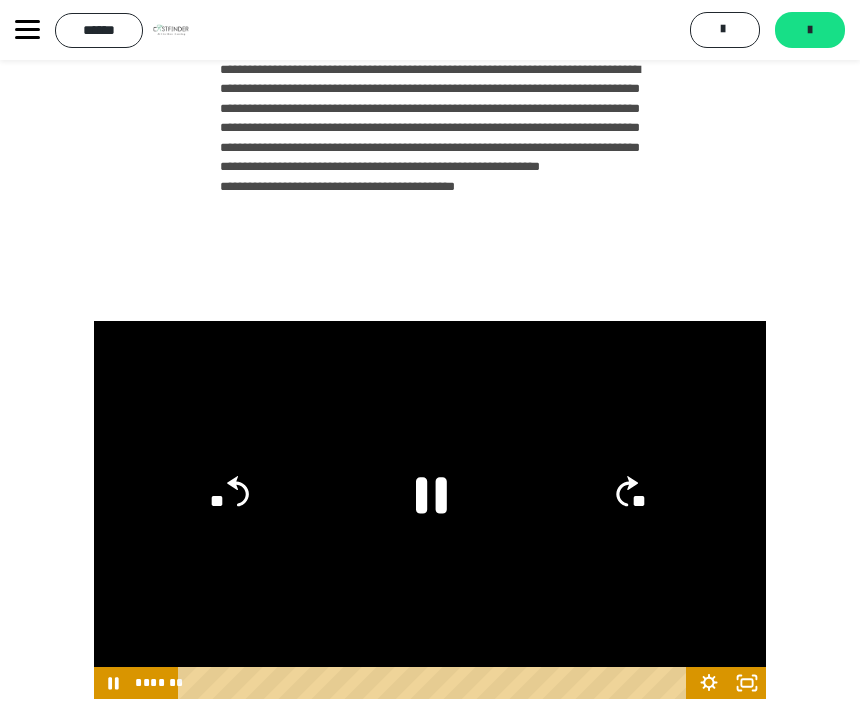click 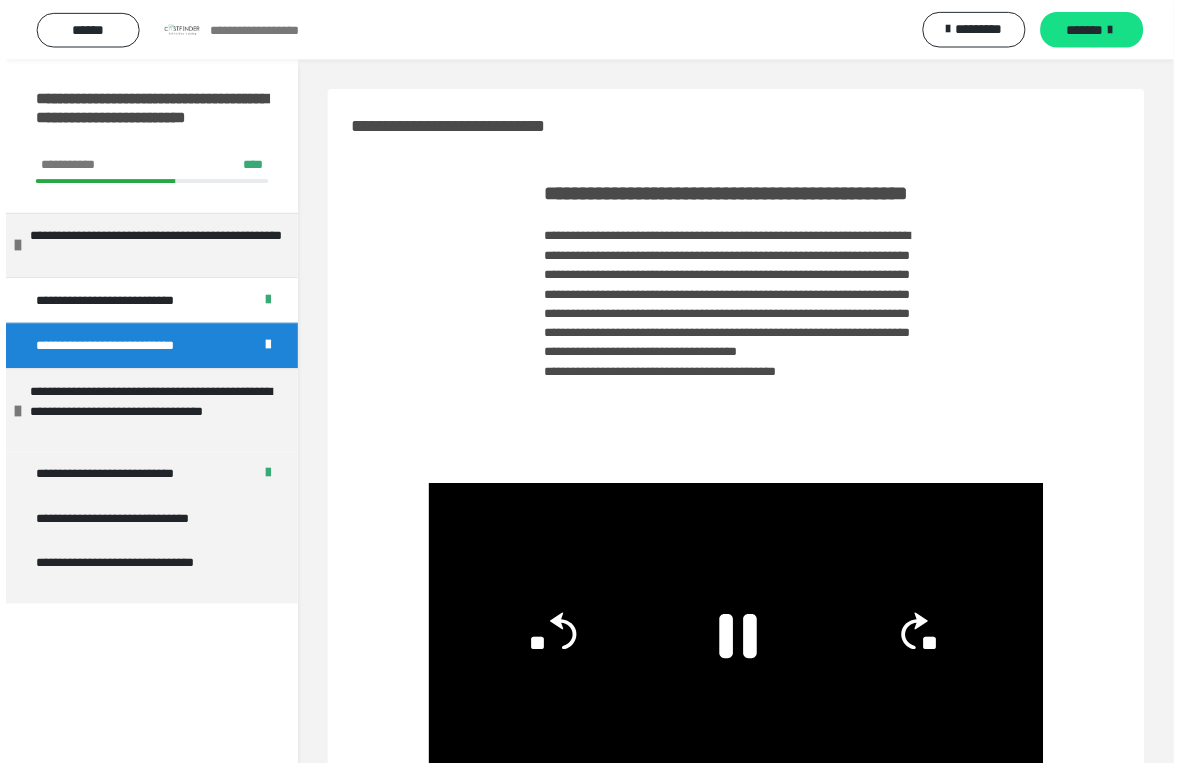 scroll, scrollTop: 24, scrollLeft: 0, axis: vertical 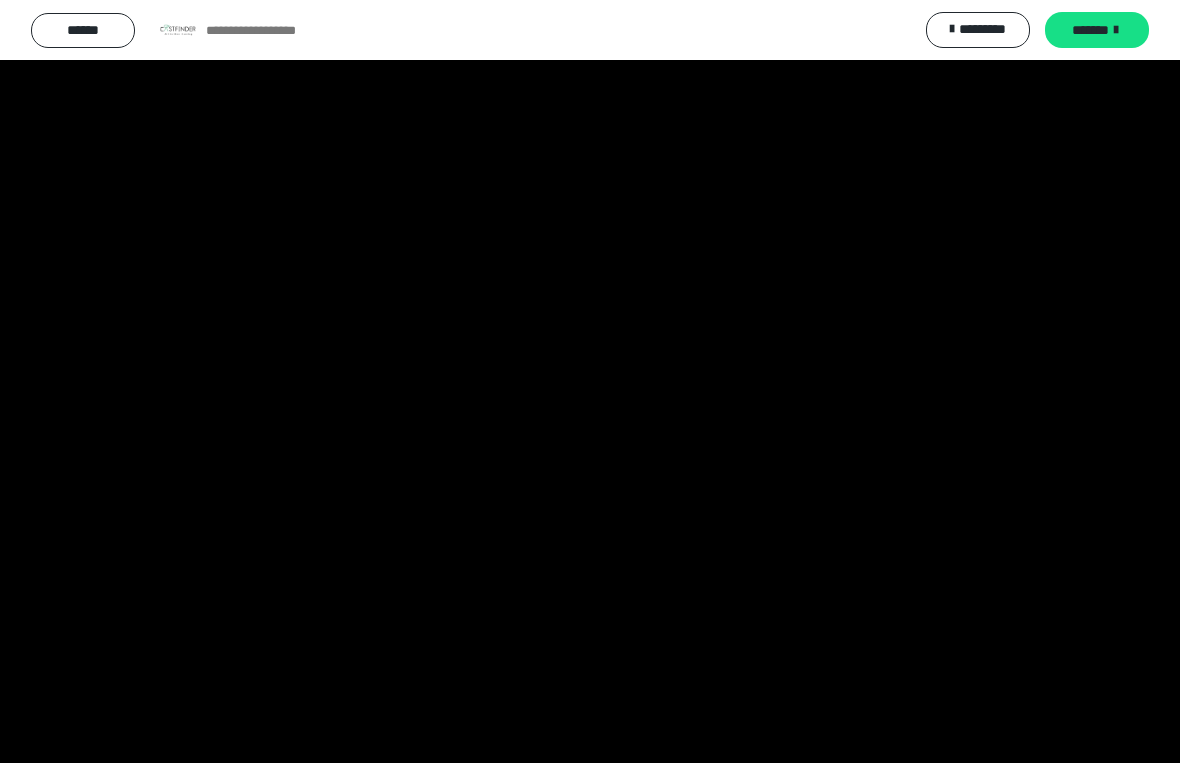 click at bounding box center [590, 381] 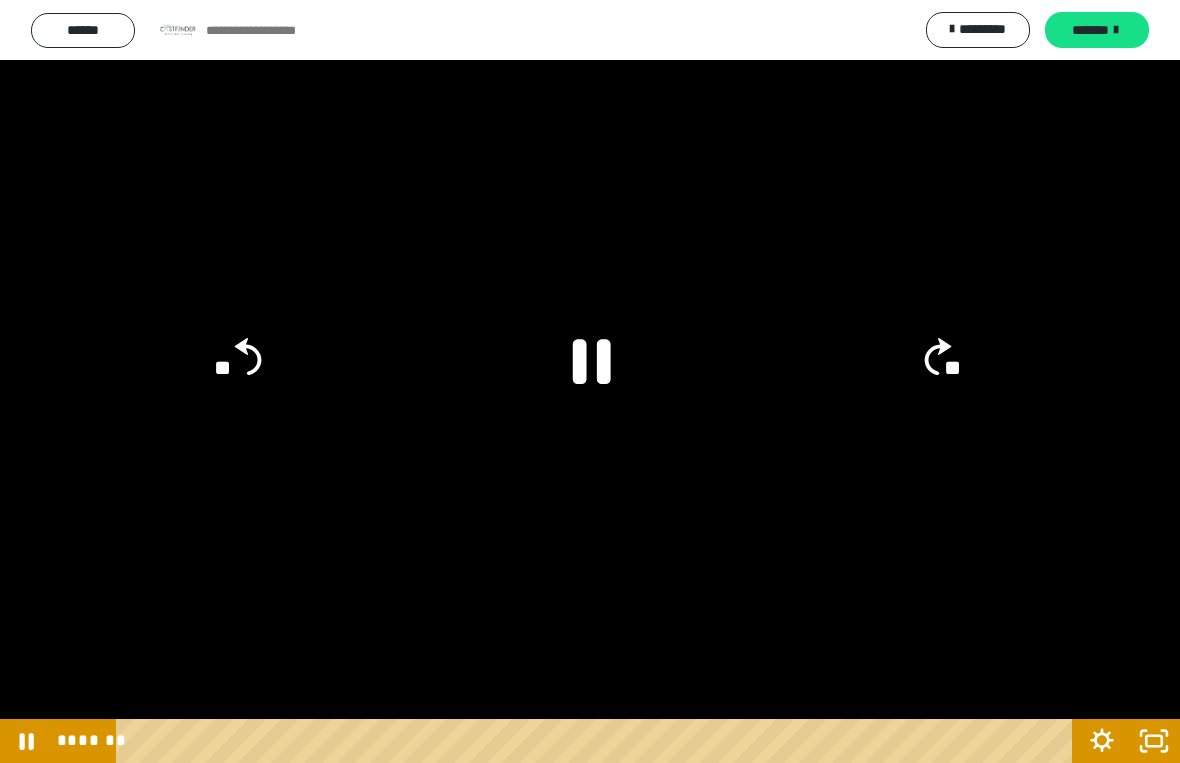 click 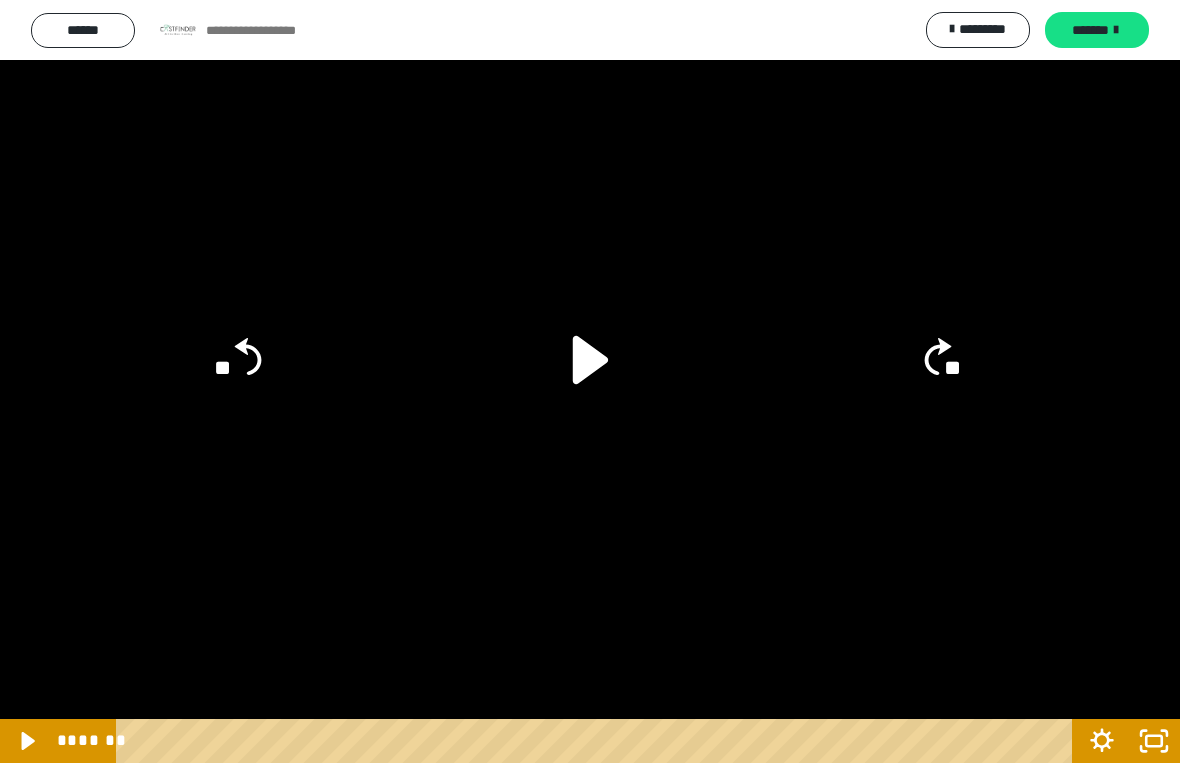 click 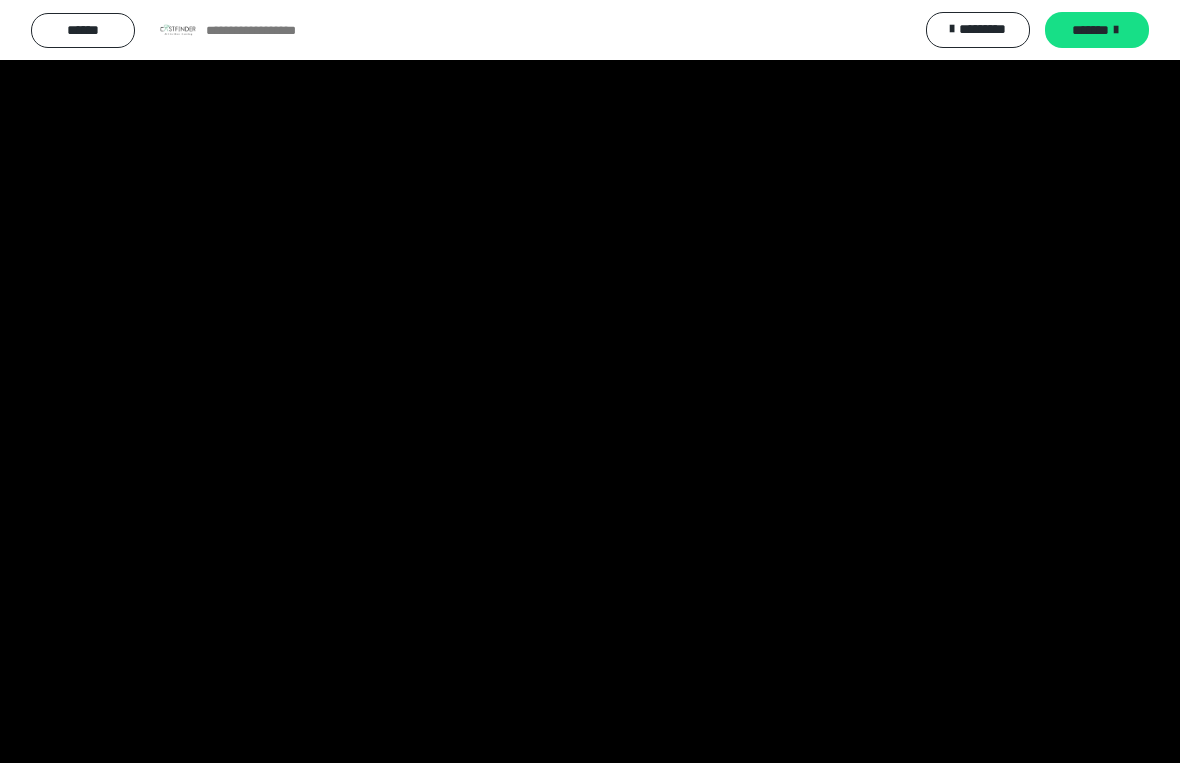 click at bounding box center (590, 381) 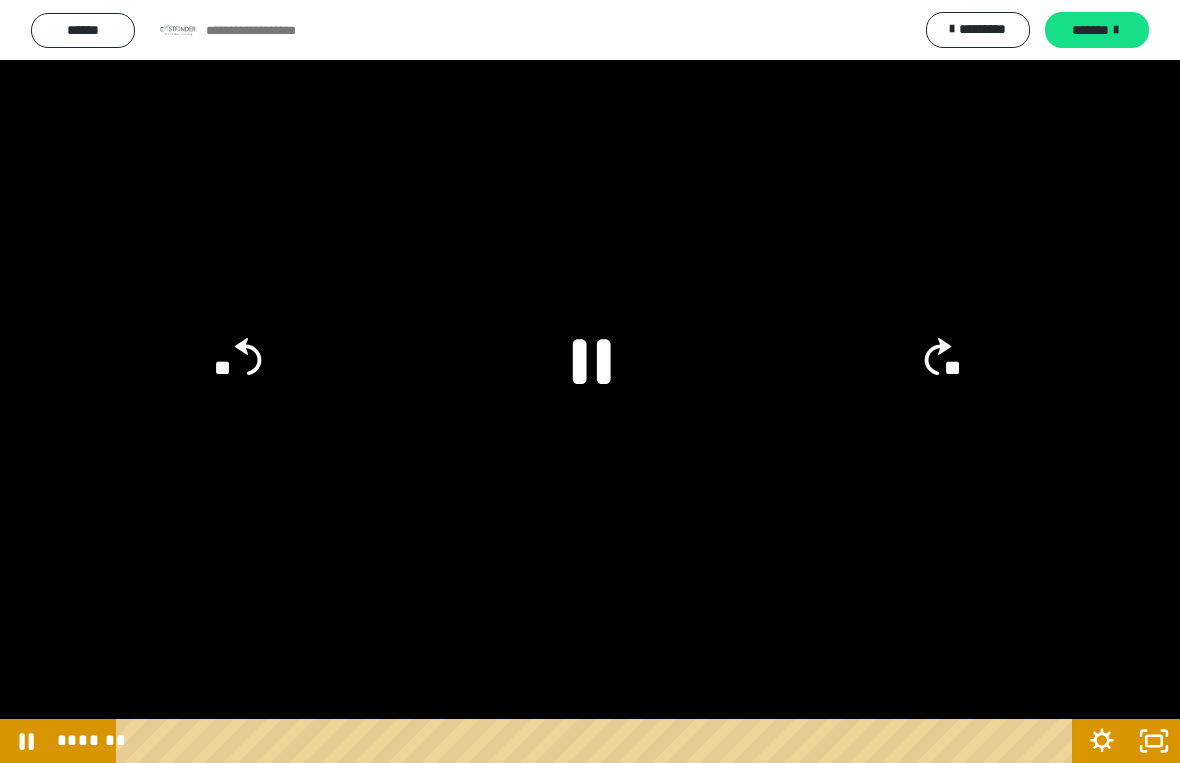 click 